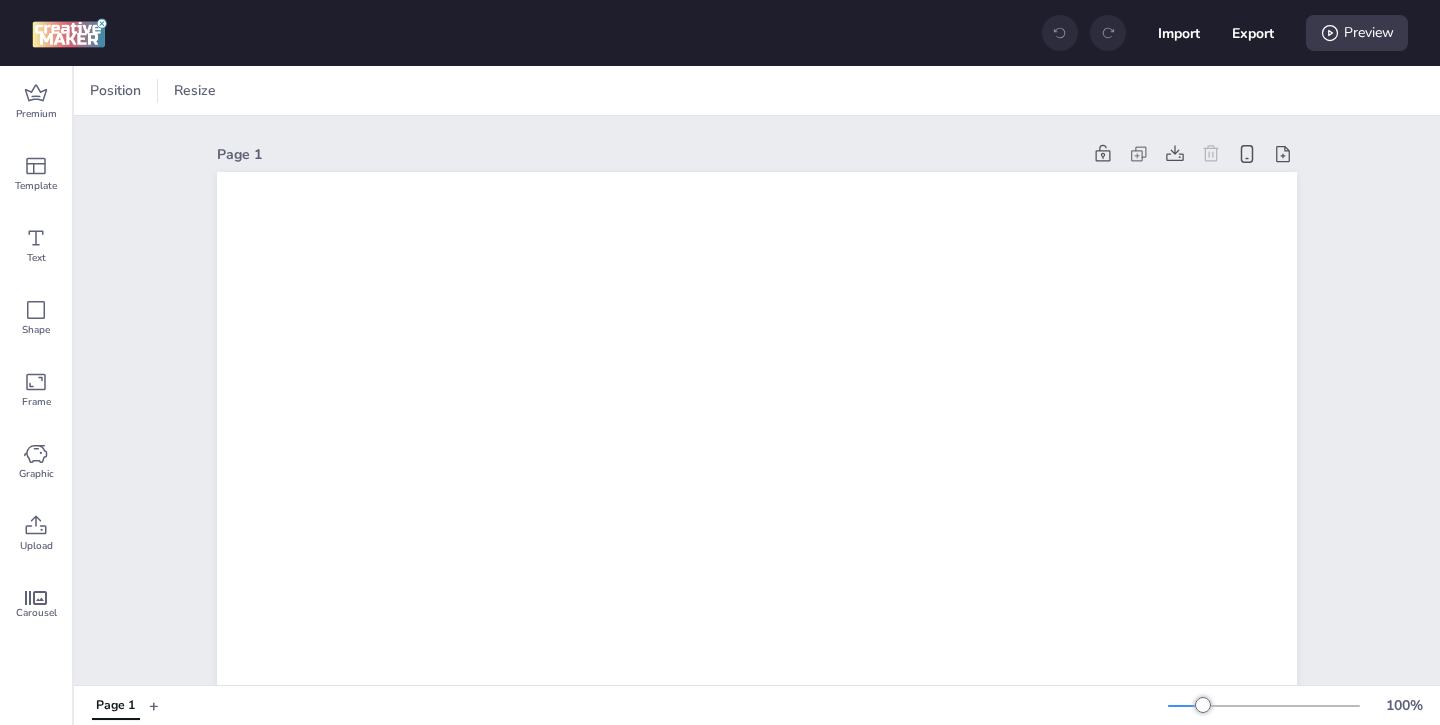scroll, scrollTop: 0, scrollLeft: 0, axis: both 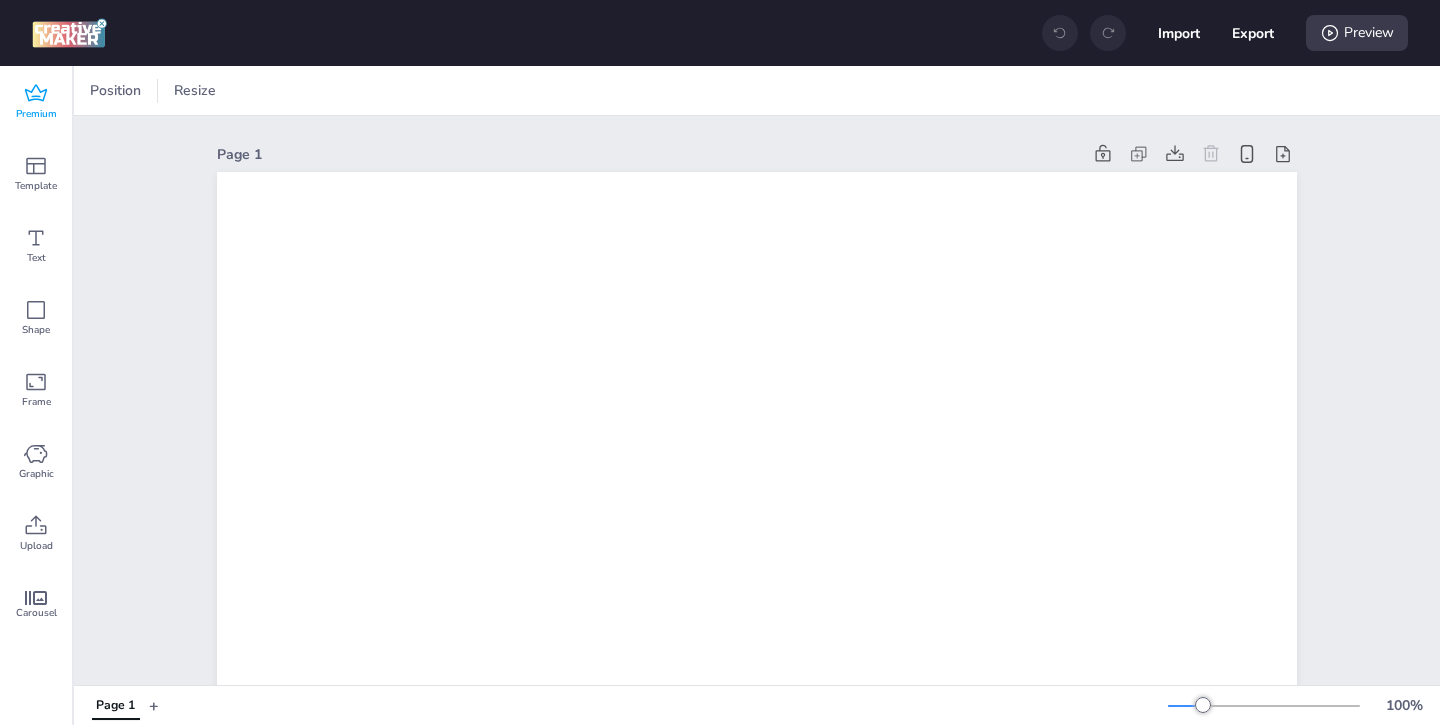 click 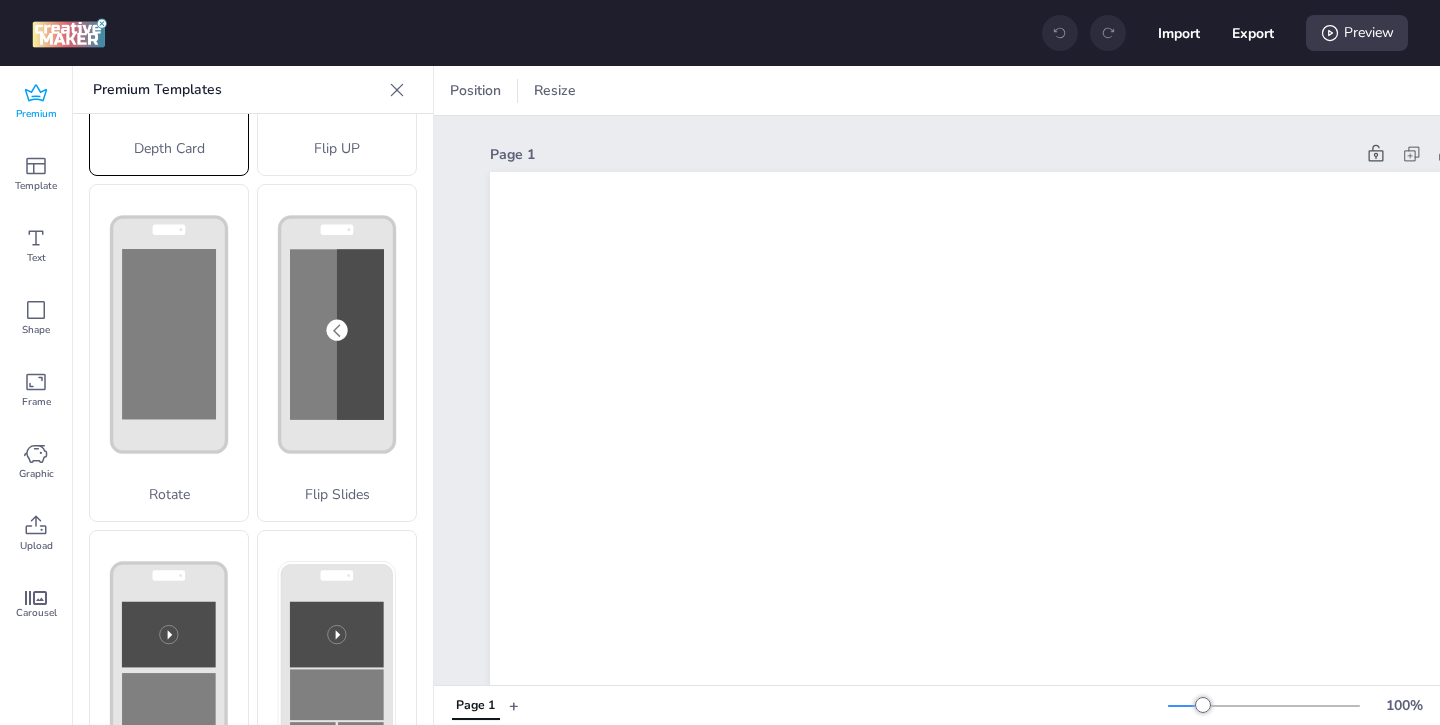scroll, scrollTop: 403, scrollLeft: 0, axis: vertical 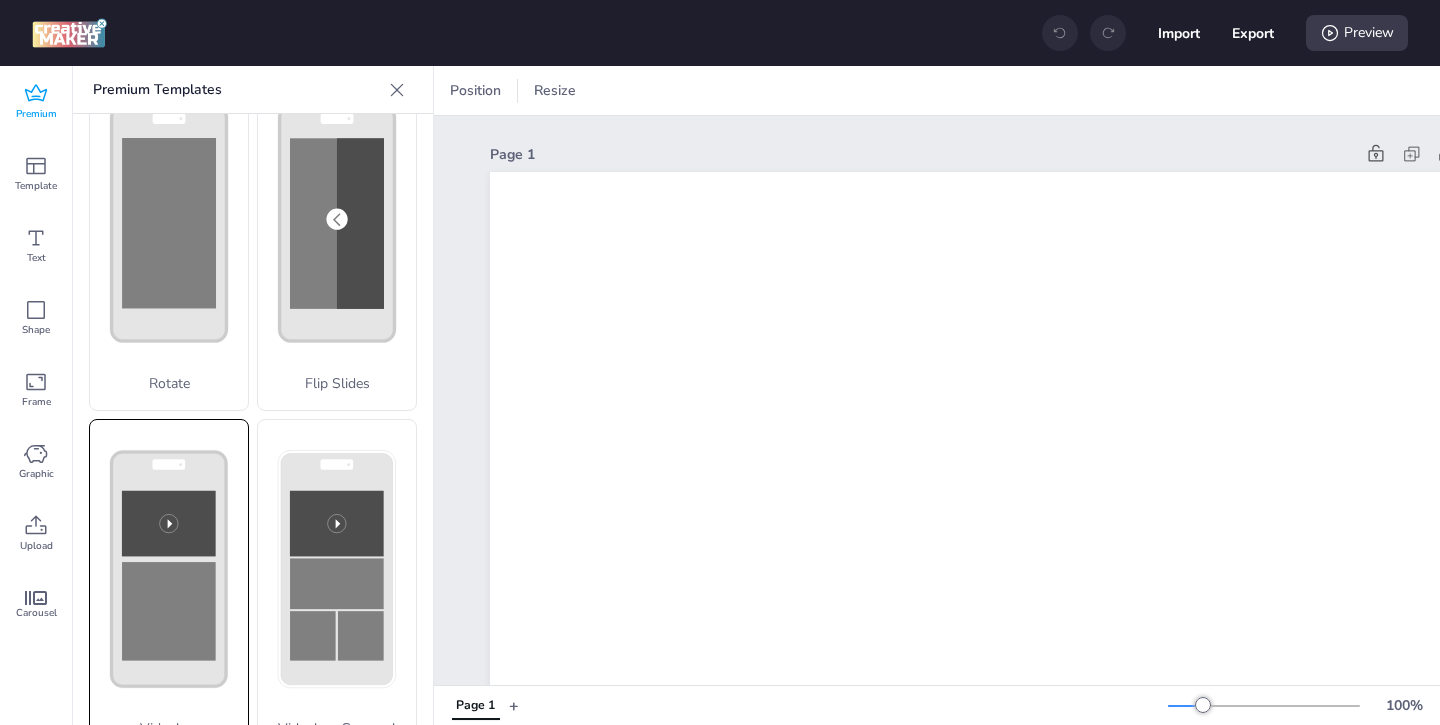 click 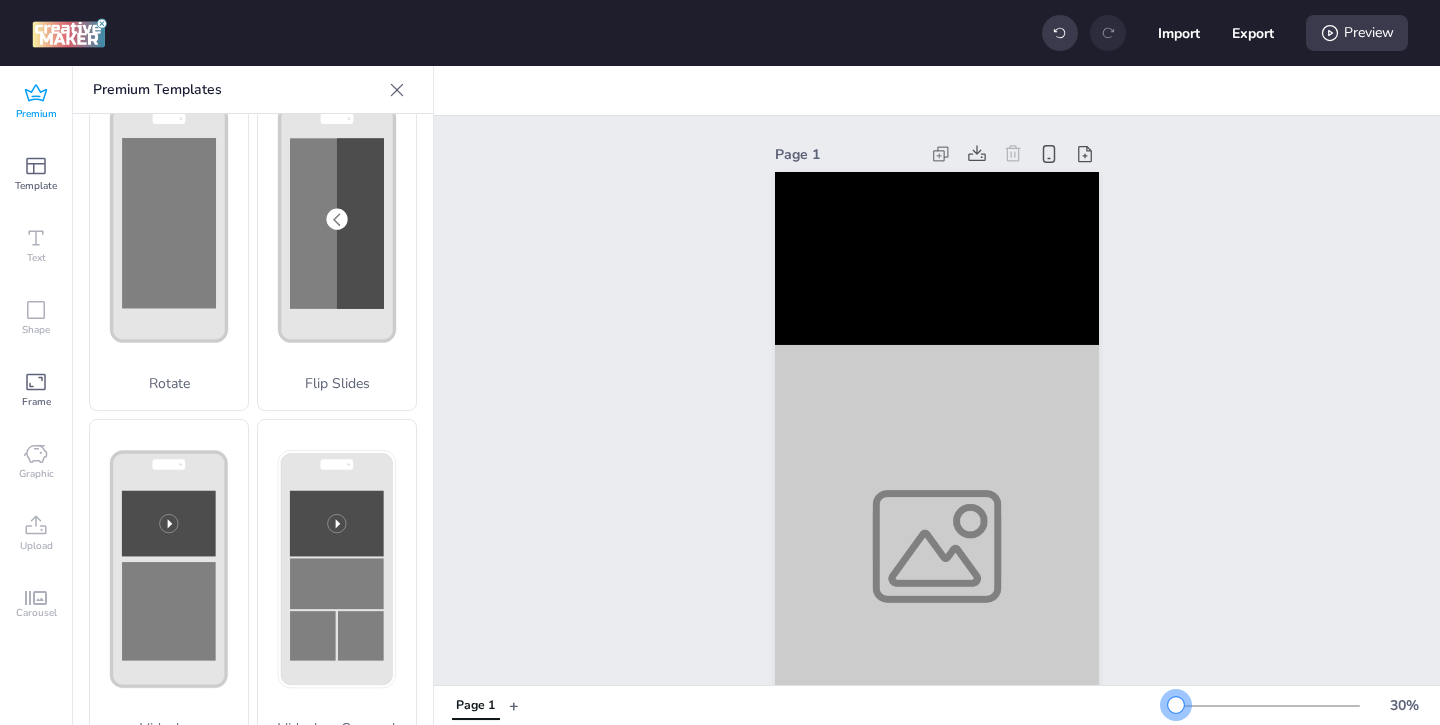 drag, startPoint x: 1204, startPoint y: 701, endPoint x: 1176, endPoint y: 700, distance: 28.01785 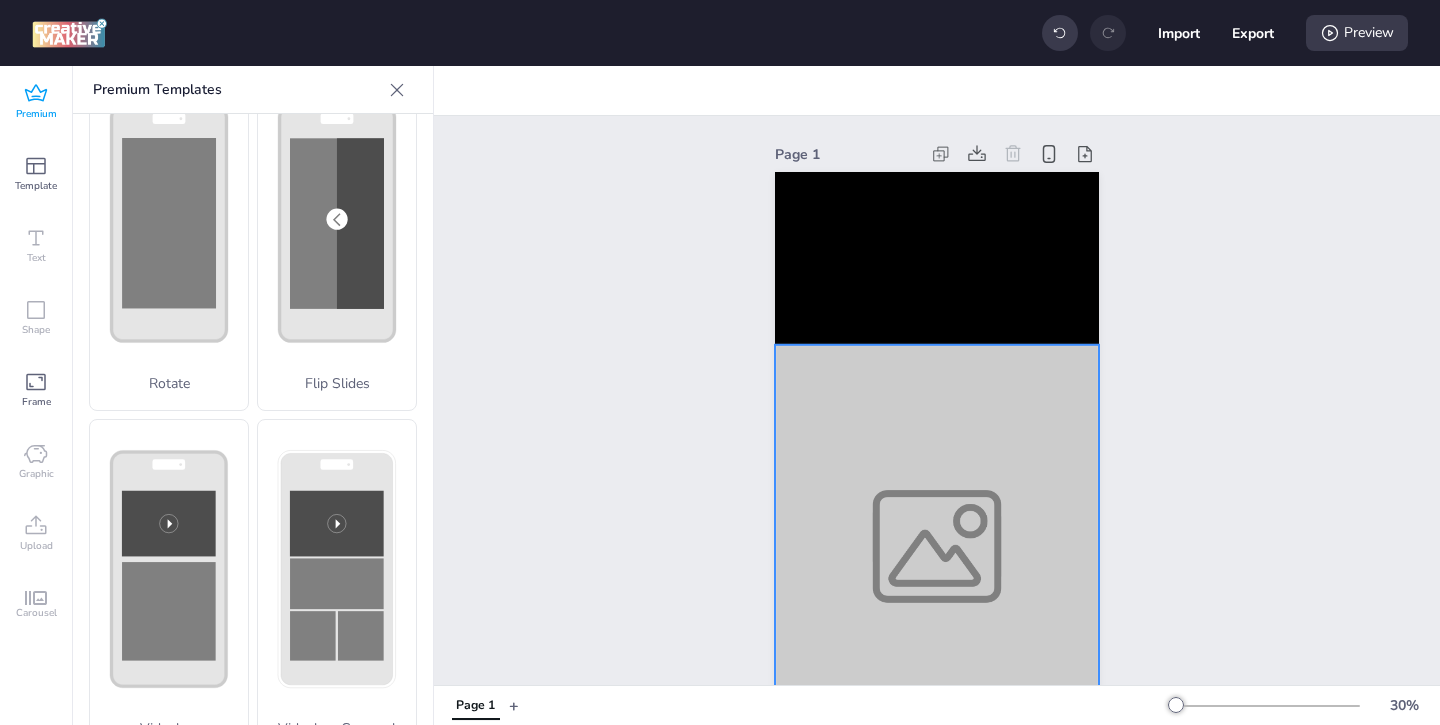 click at bounding box center (937, 546) 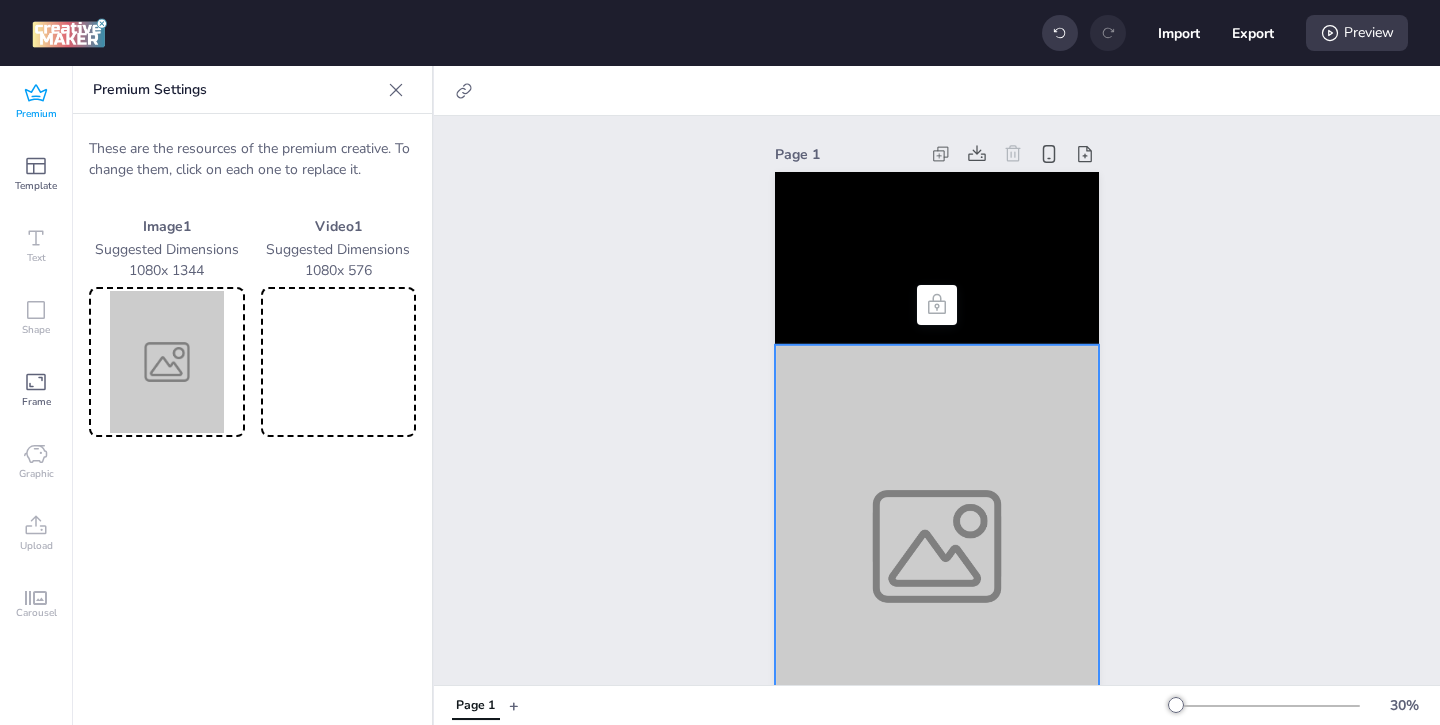 click at bounding box center [937, 546] 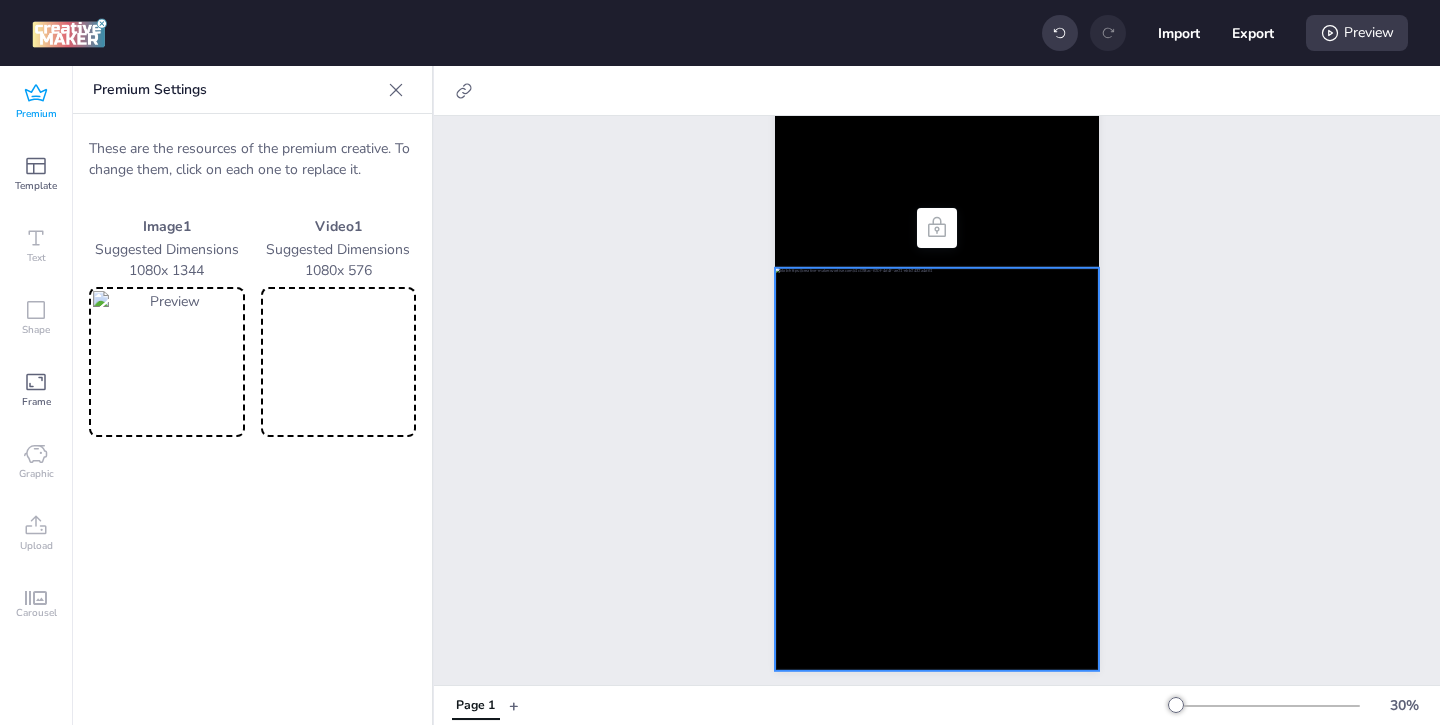 scroll, scrollTop: 87, scrollLeft: 0, axis: vertical 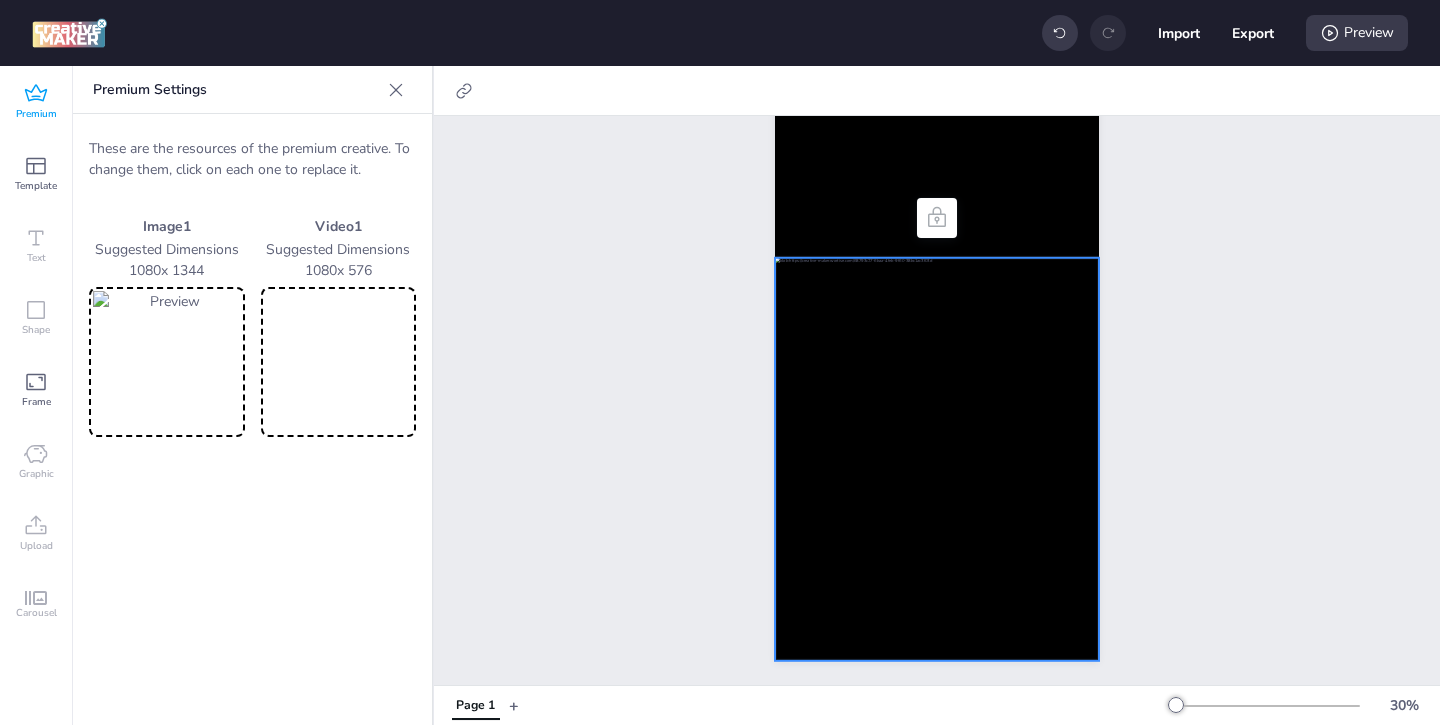 click at bounding box center (339, 362) 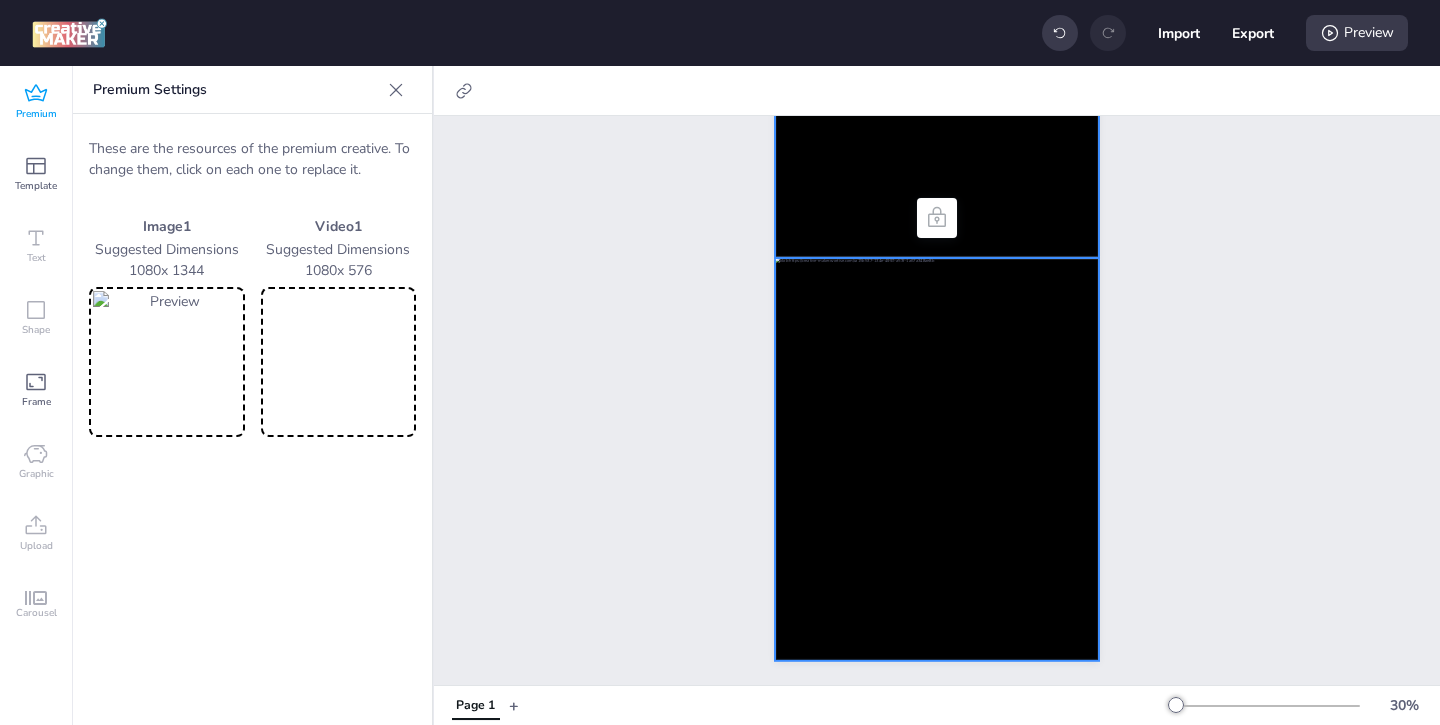 click at bounding box center [937, 171] 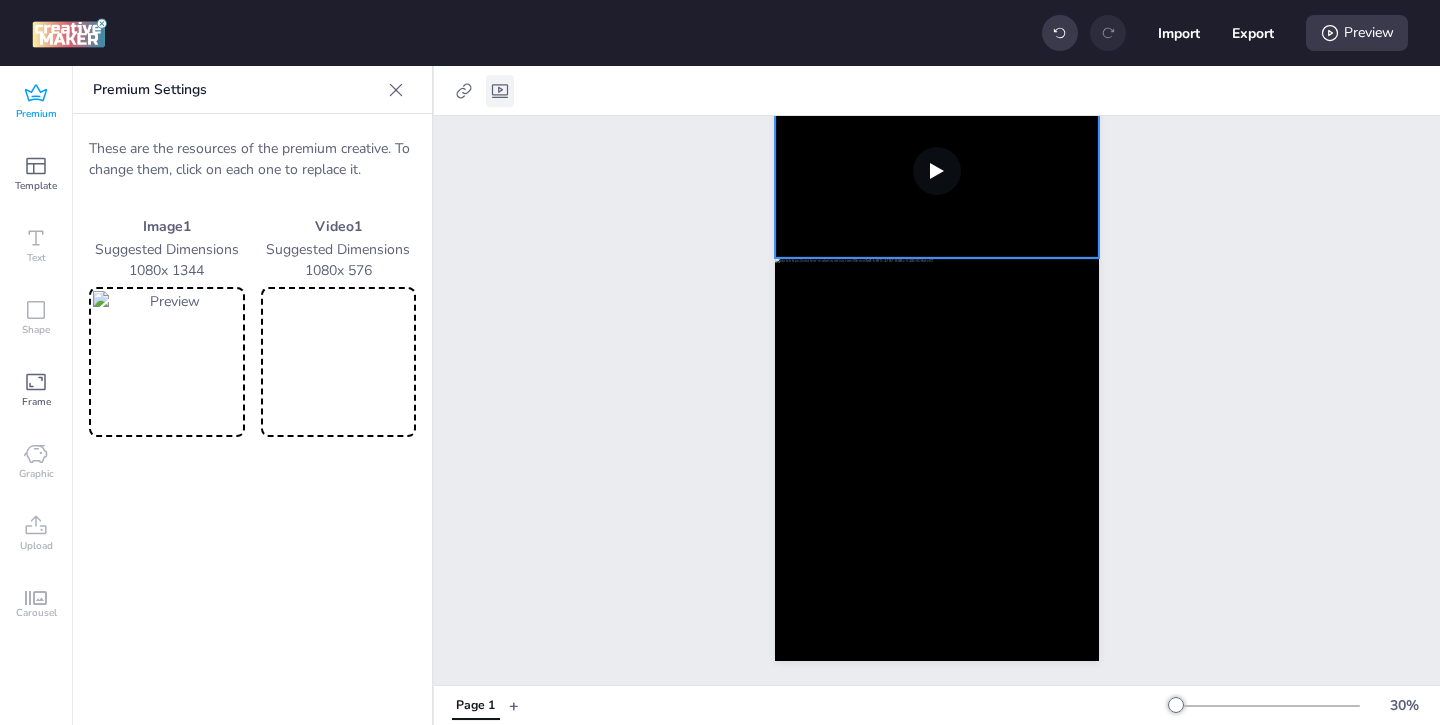 click 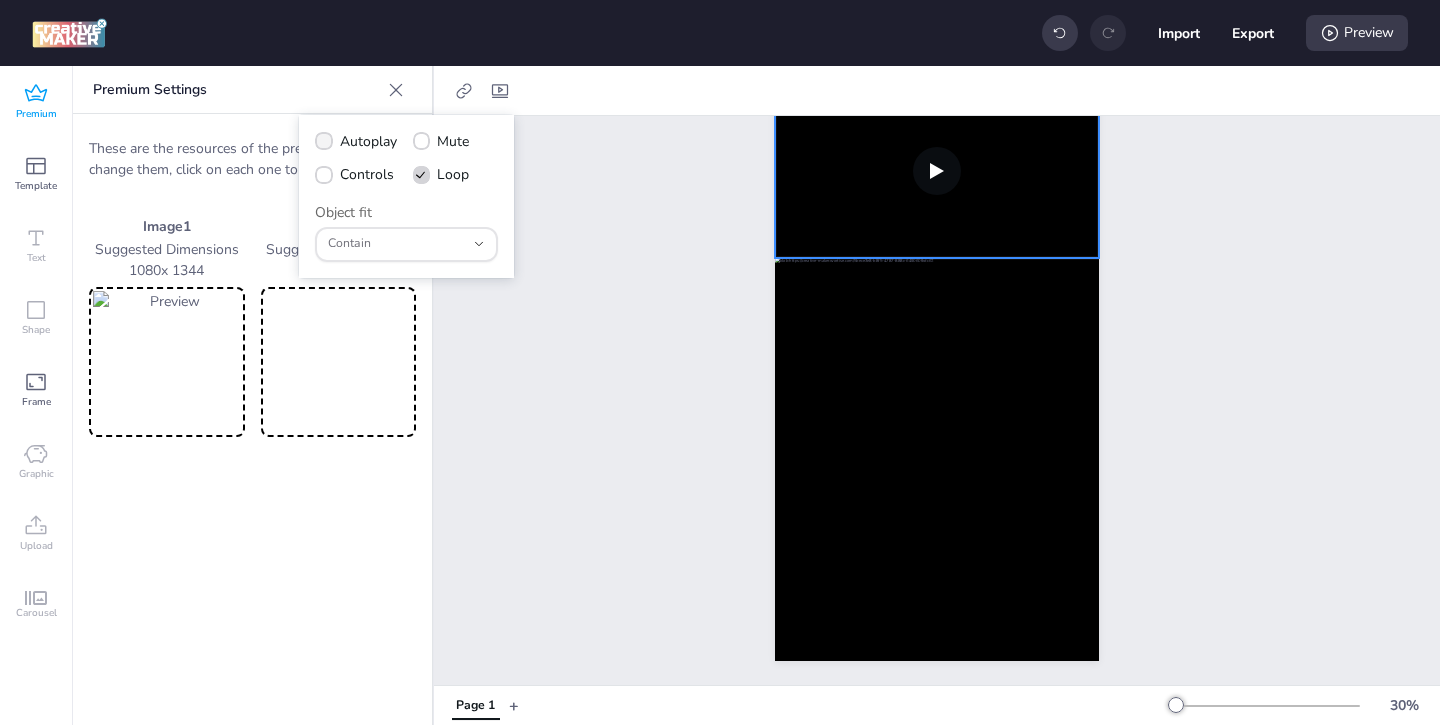 click on "Autoplay" at bounding box center (356, 141) 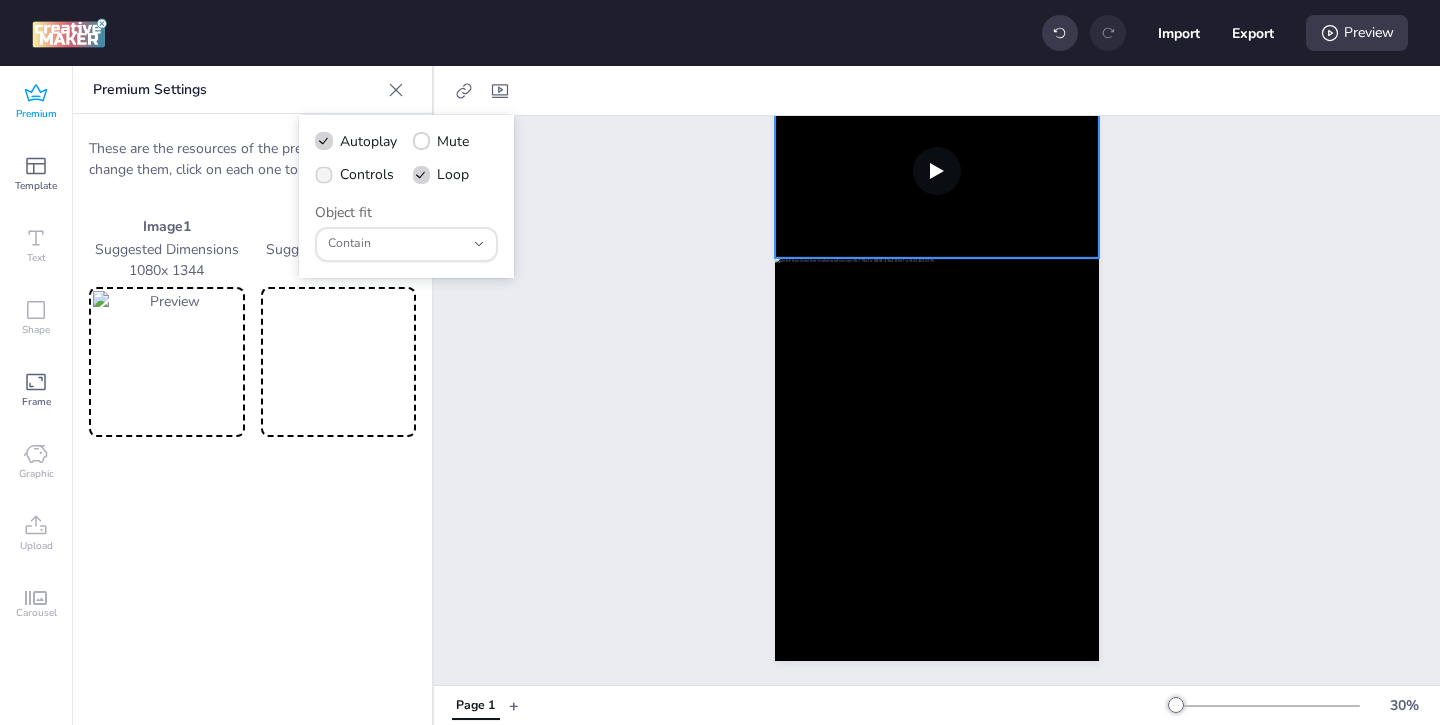 click 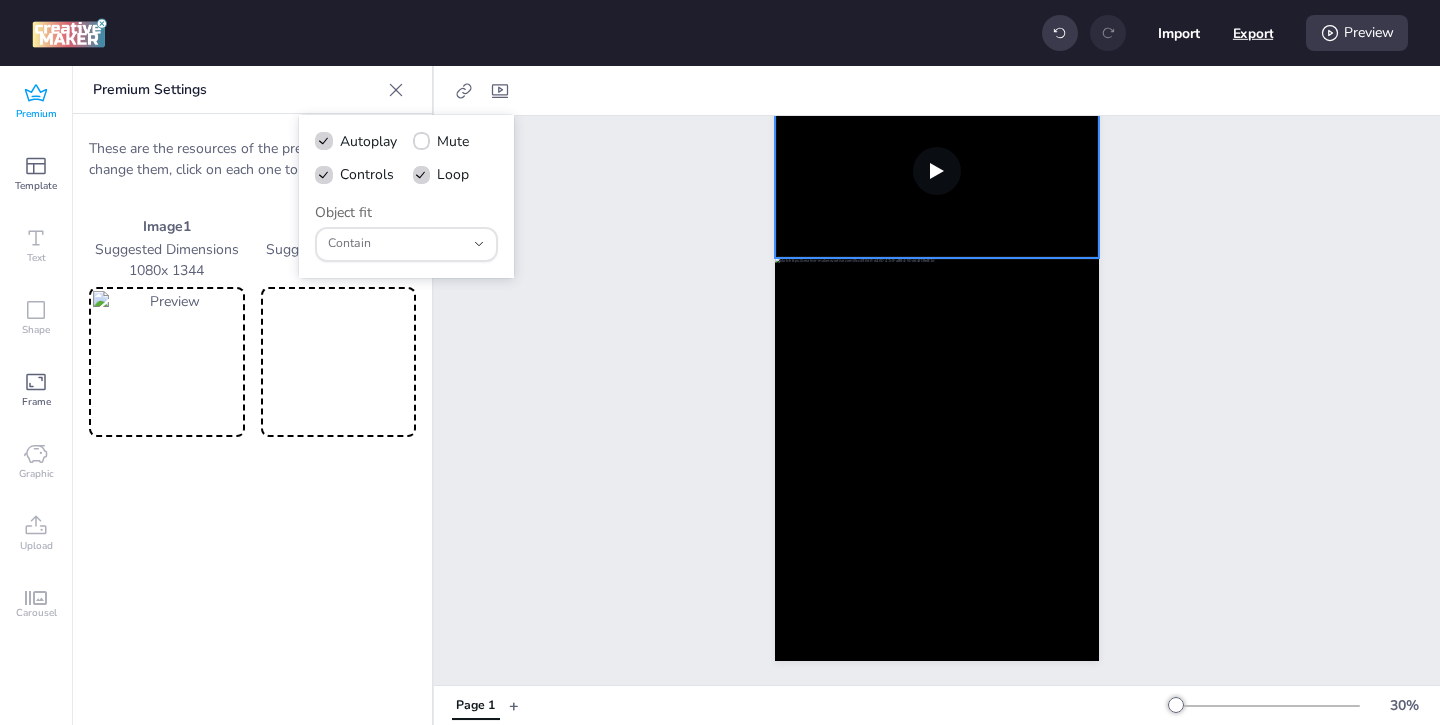 click on "Export" at bounding box center (1253, 33) 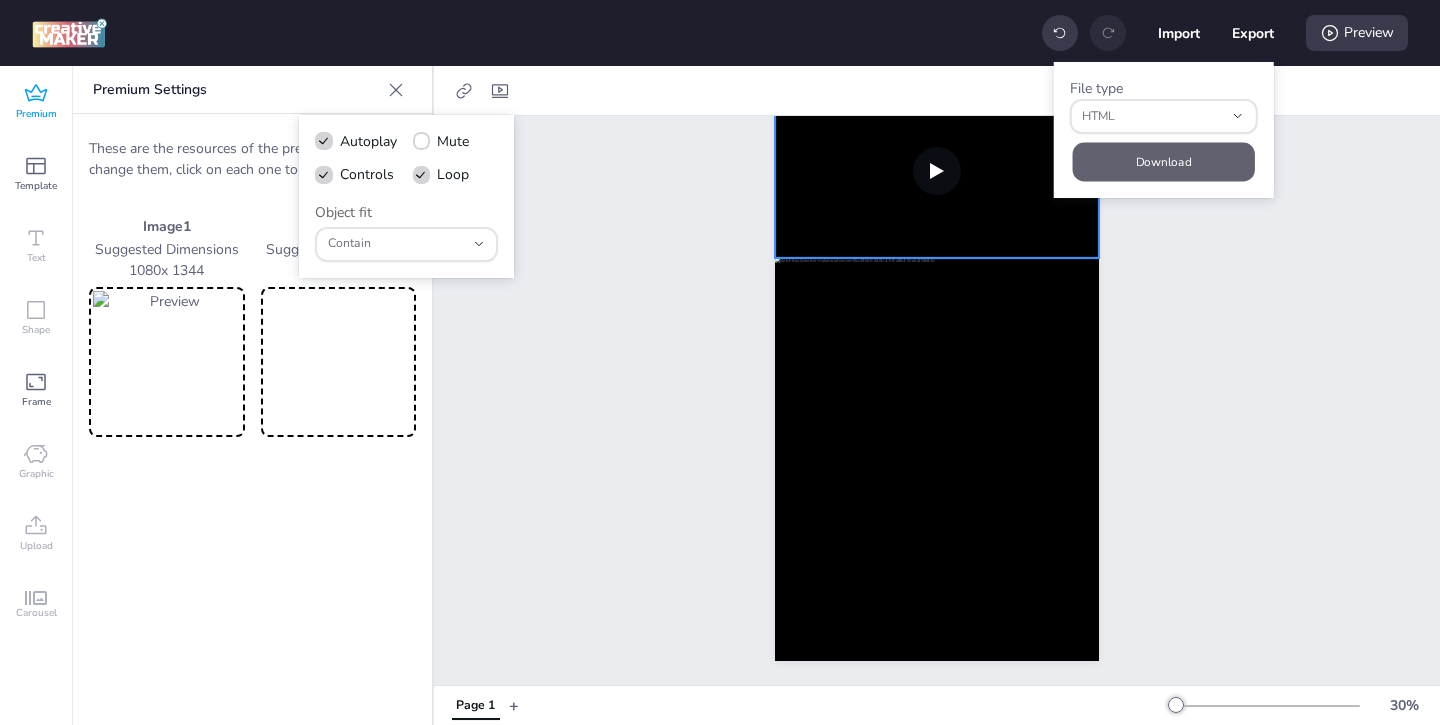 click on "Download" at bounding box center (1163, 161) 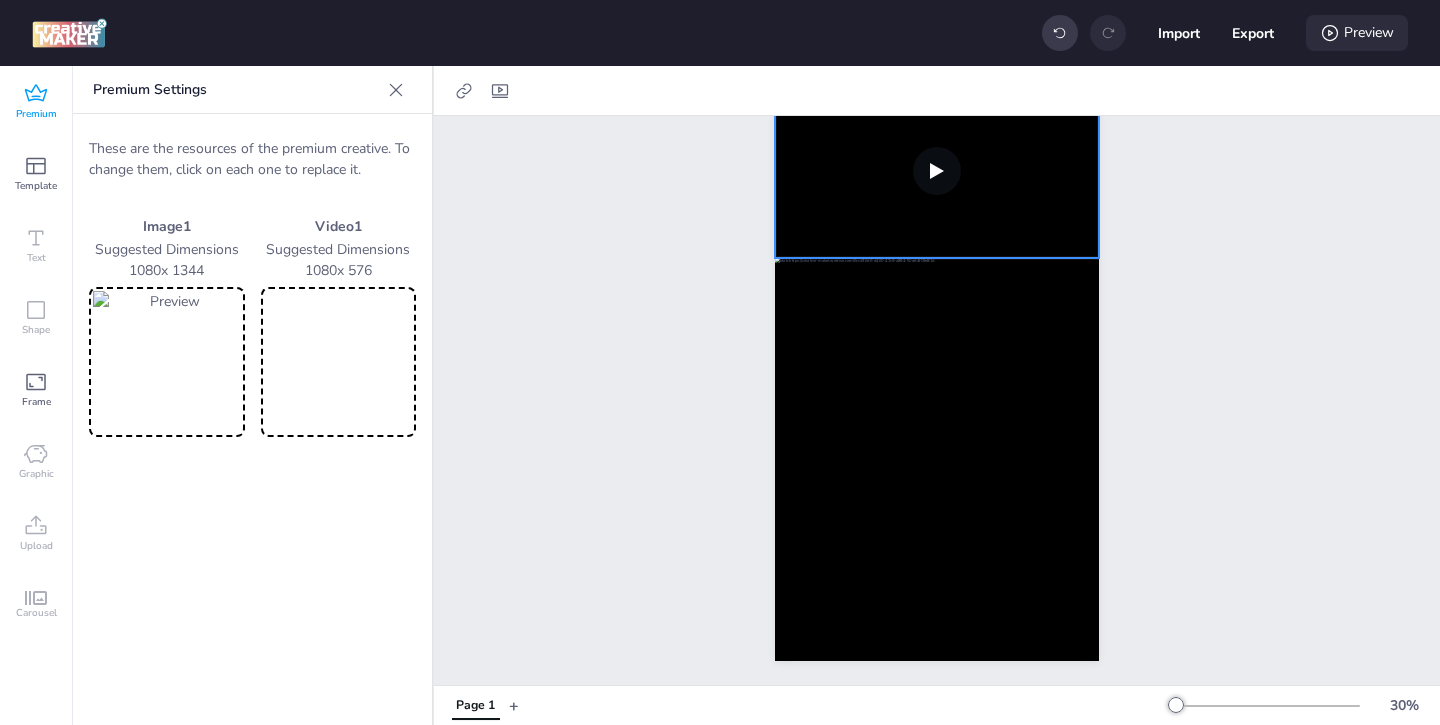 click 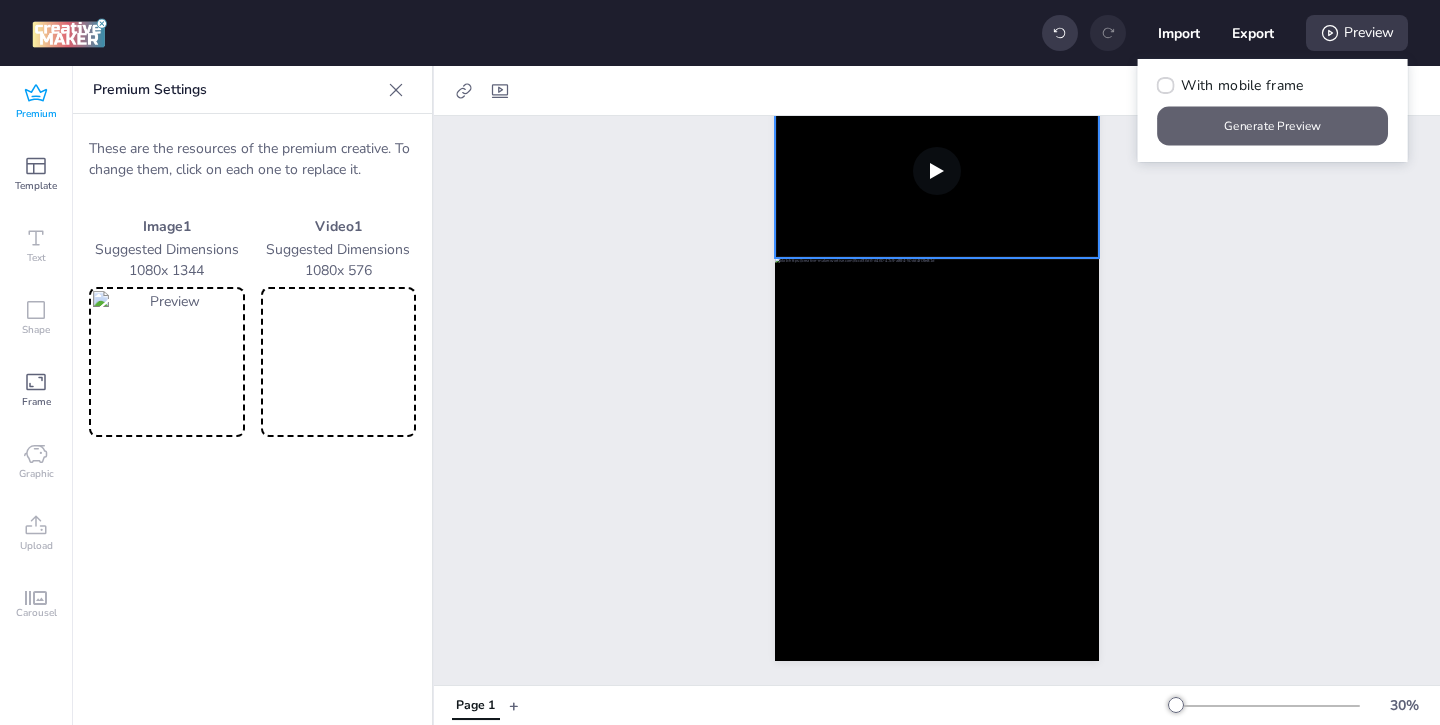 click on "Generate Preview" at bounding box center (1273, 126) 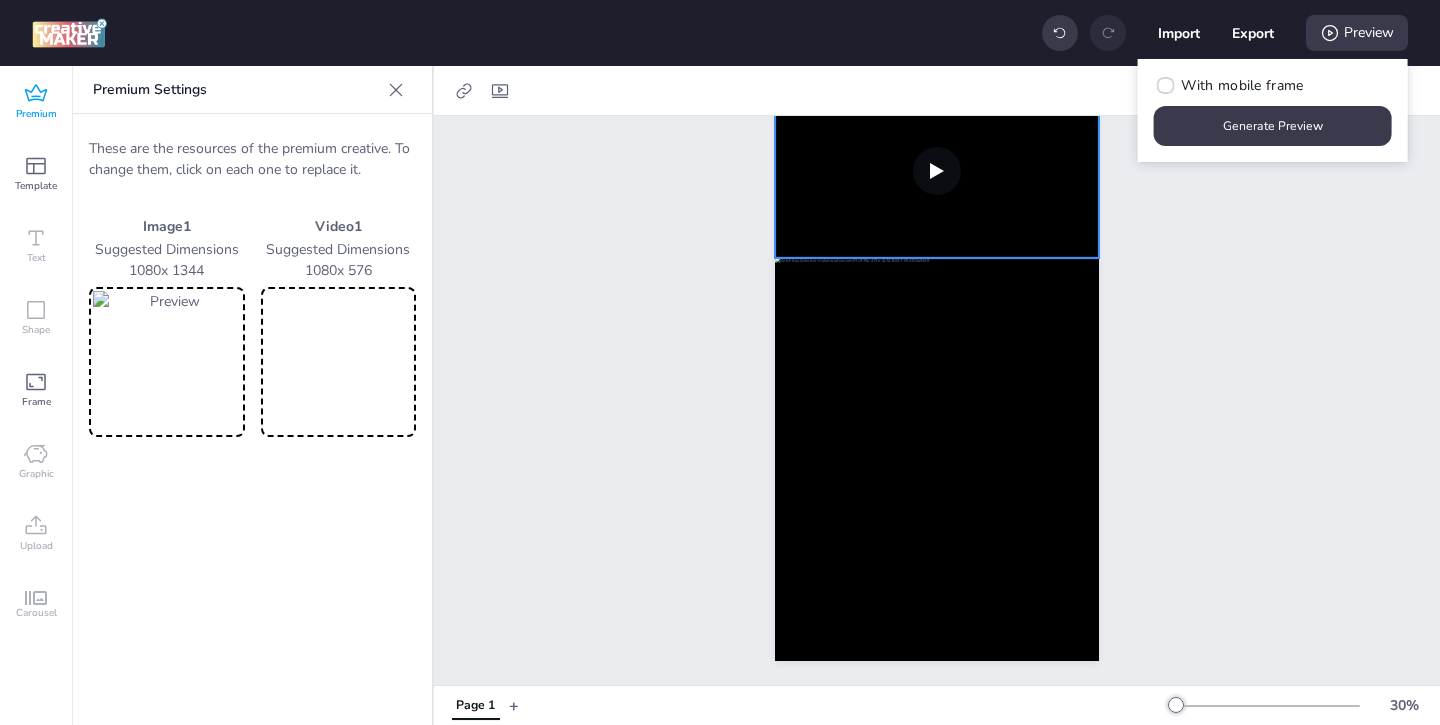 click at bounding box center (937, 171) 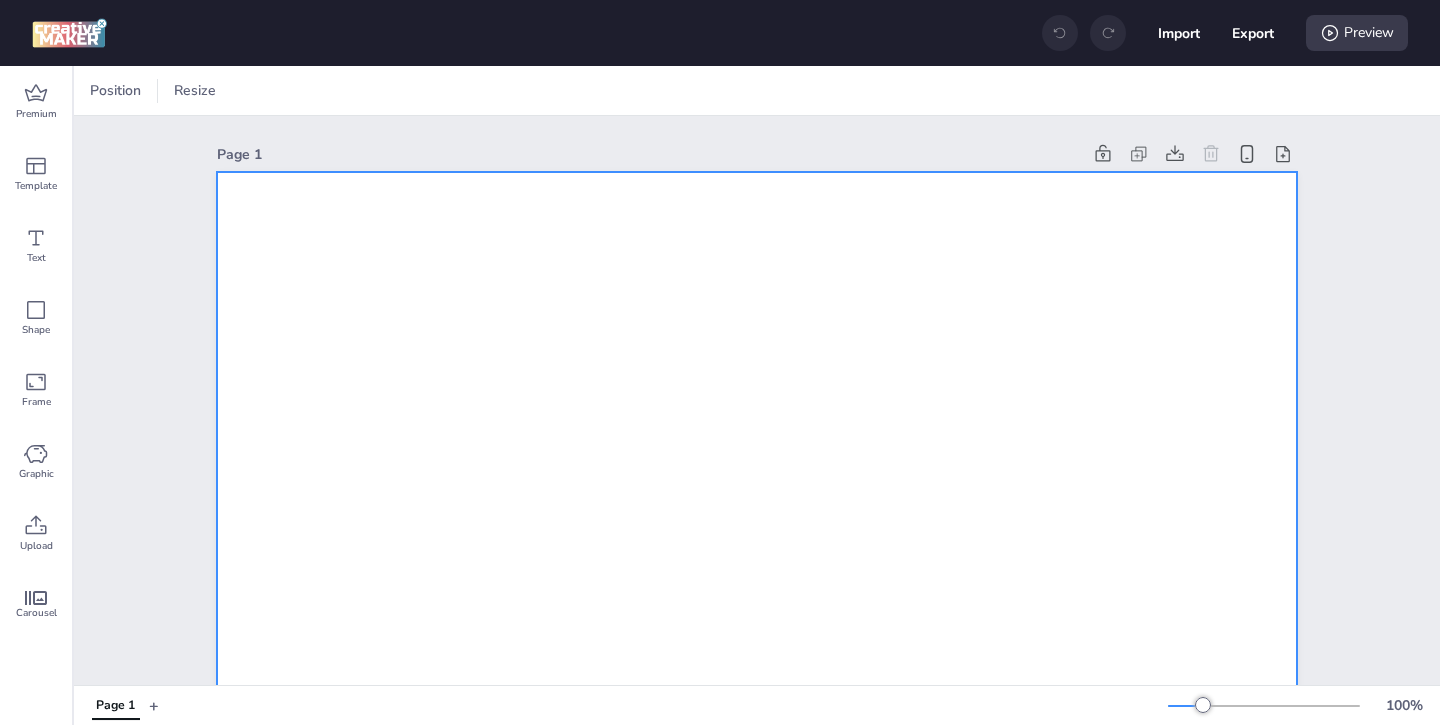scroll, scrollTop: 0, scrollLeft: 0, axis: both 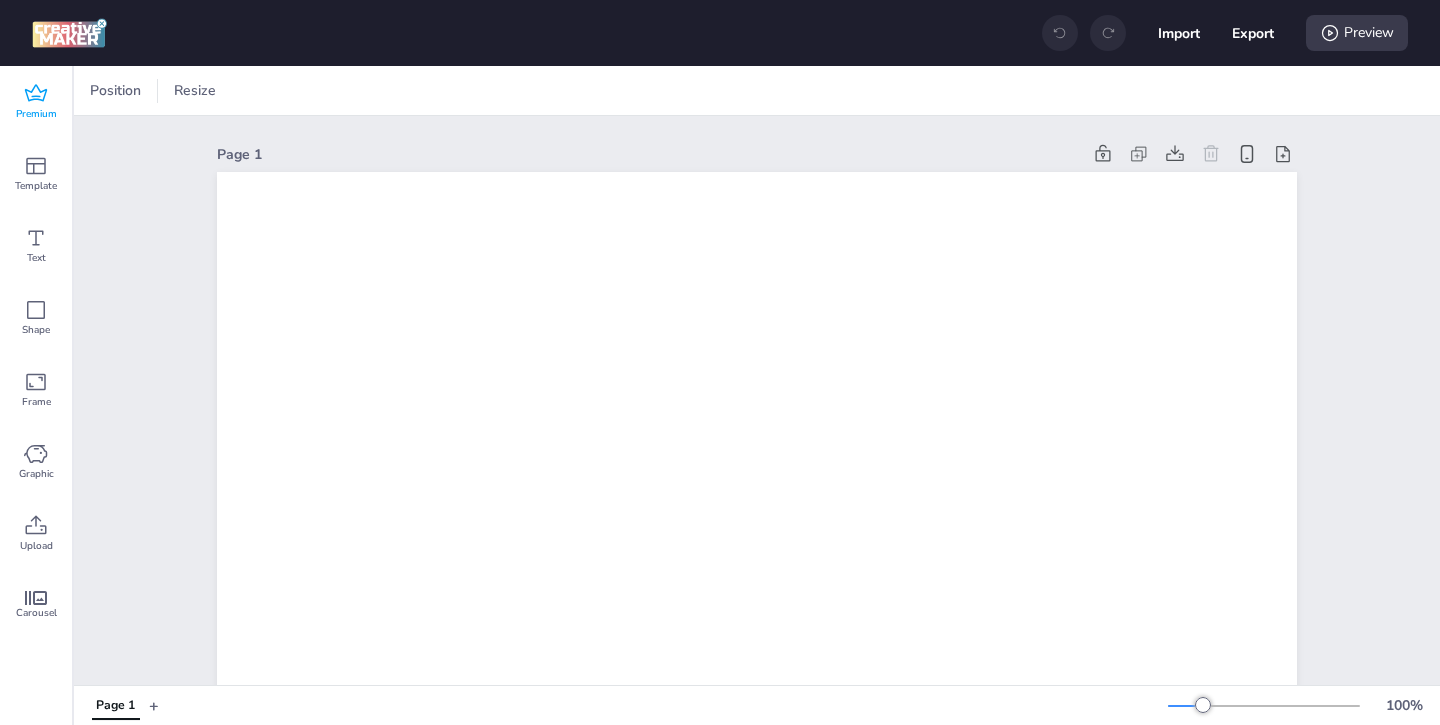 click on "Premium" at bounding box center [36, 114] 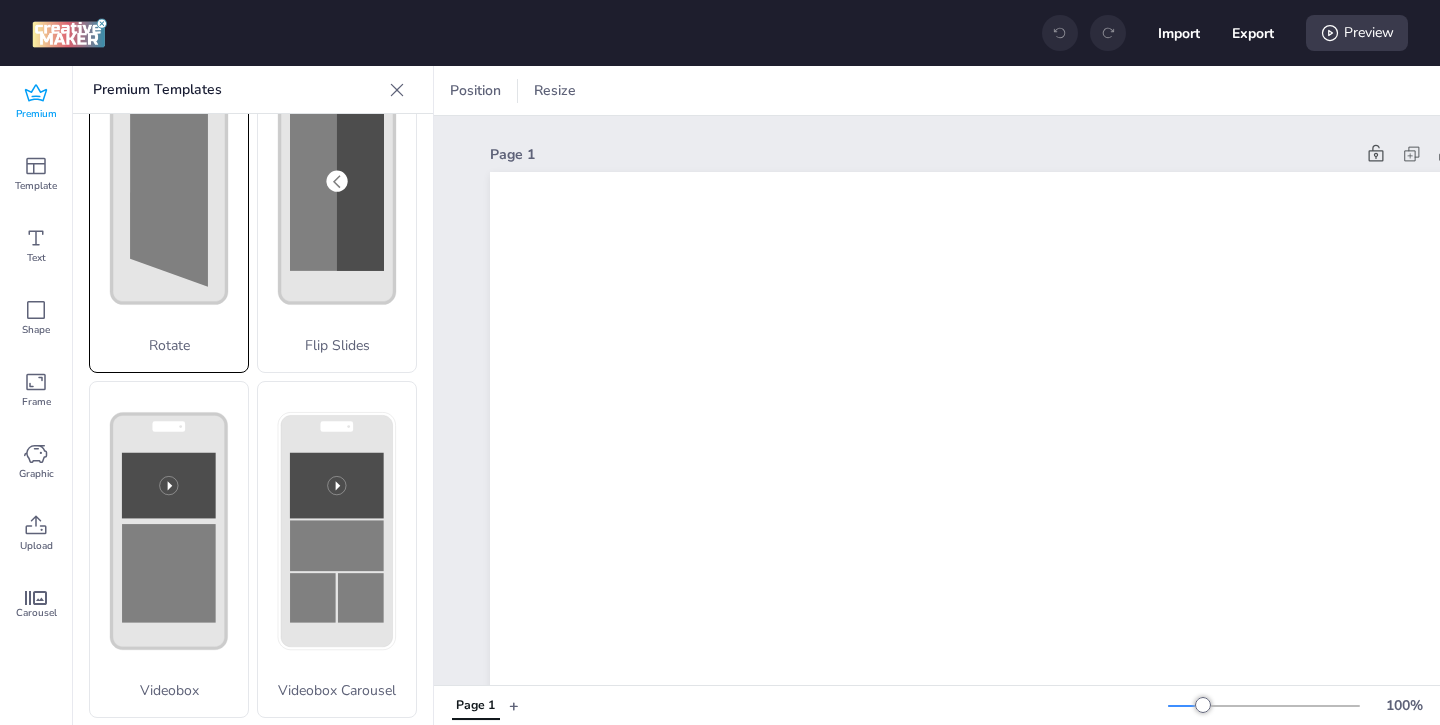 scroll, scrollTop: 458, scrollLeft: 0, axis: vertical 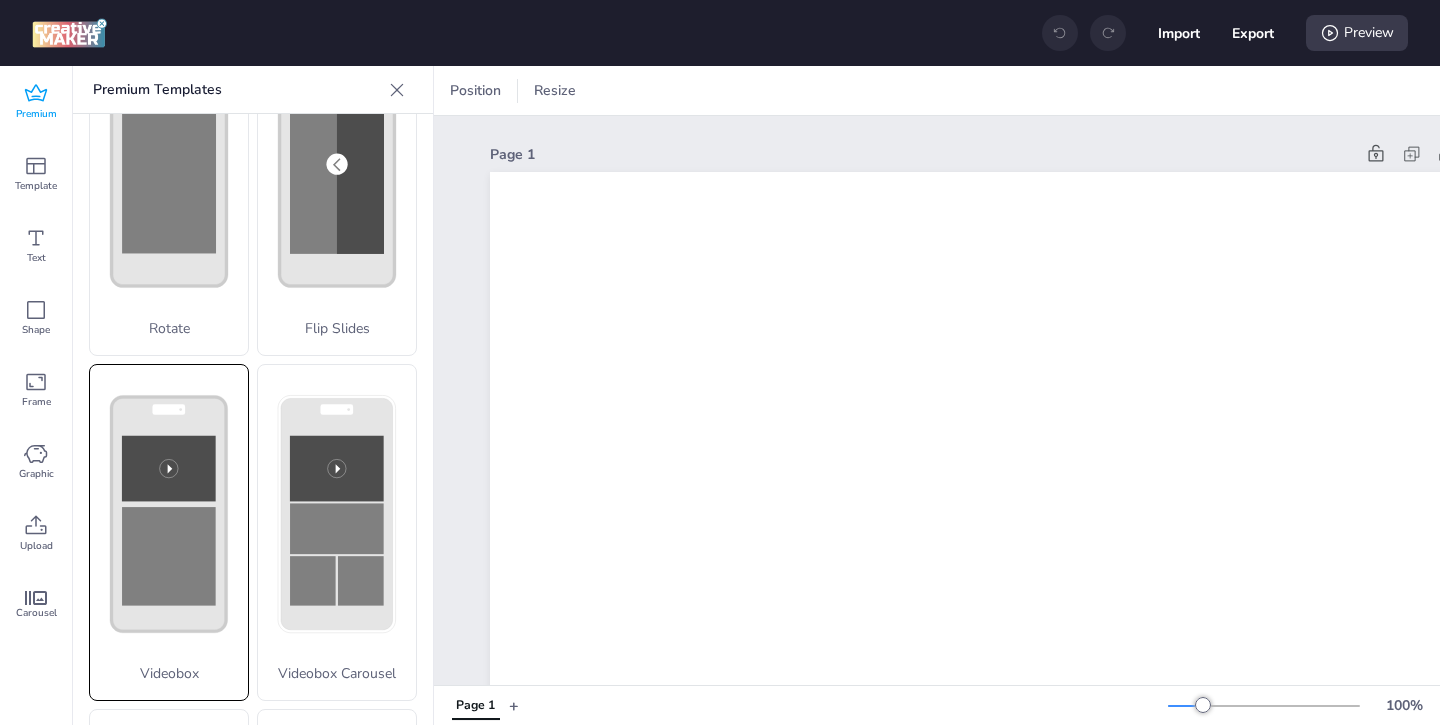 click 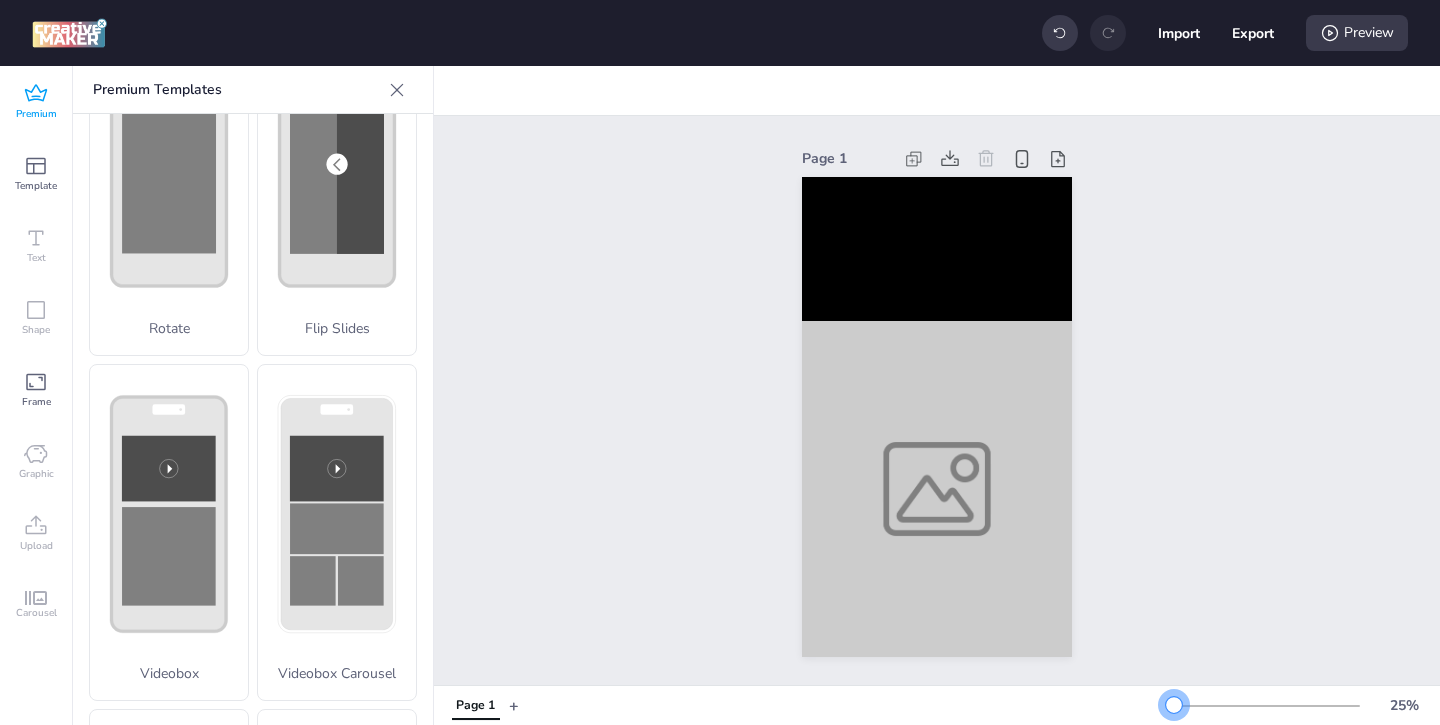 drag, startPoint x: 1201, startPoint y: 698, endPoint x: 1174, endPoint y: 699, distance: 27.018513 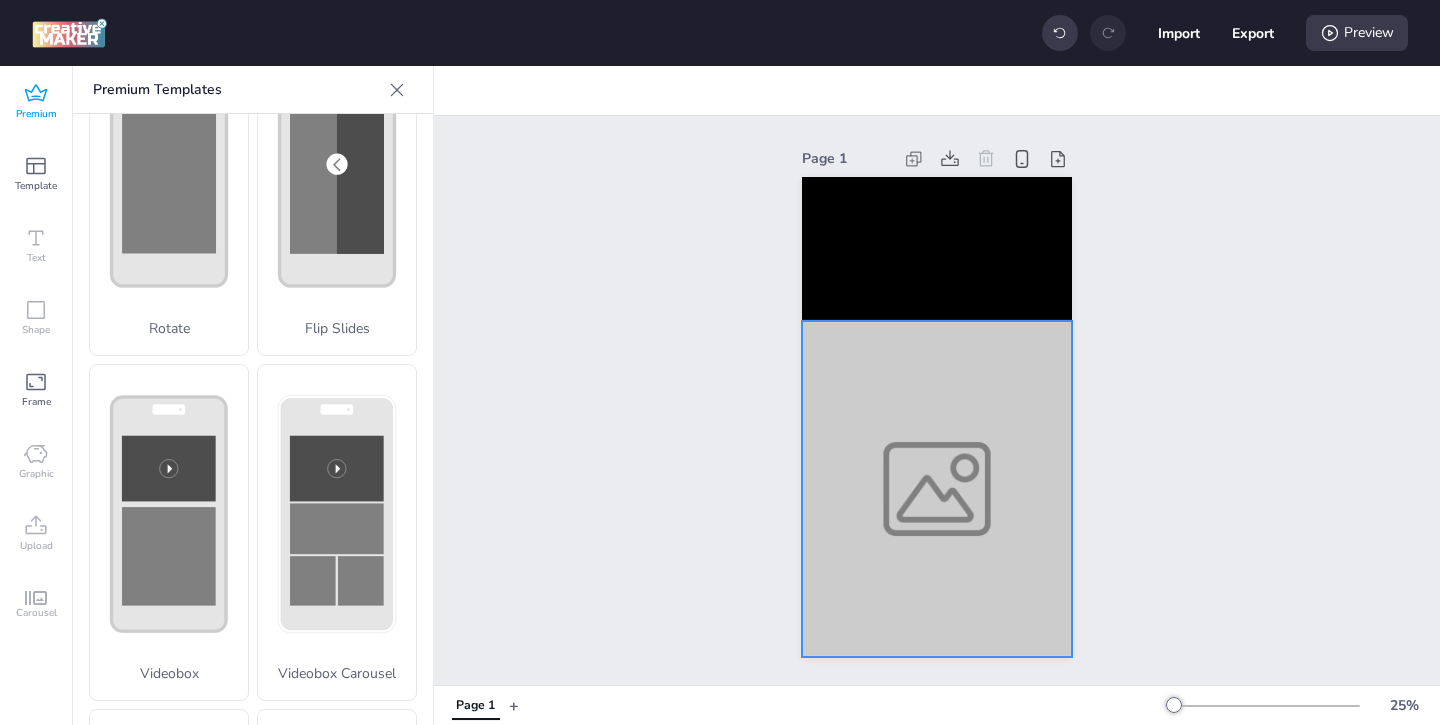 click at bounding box center (937, 489) 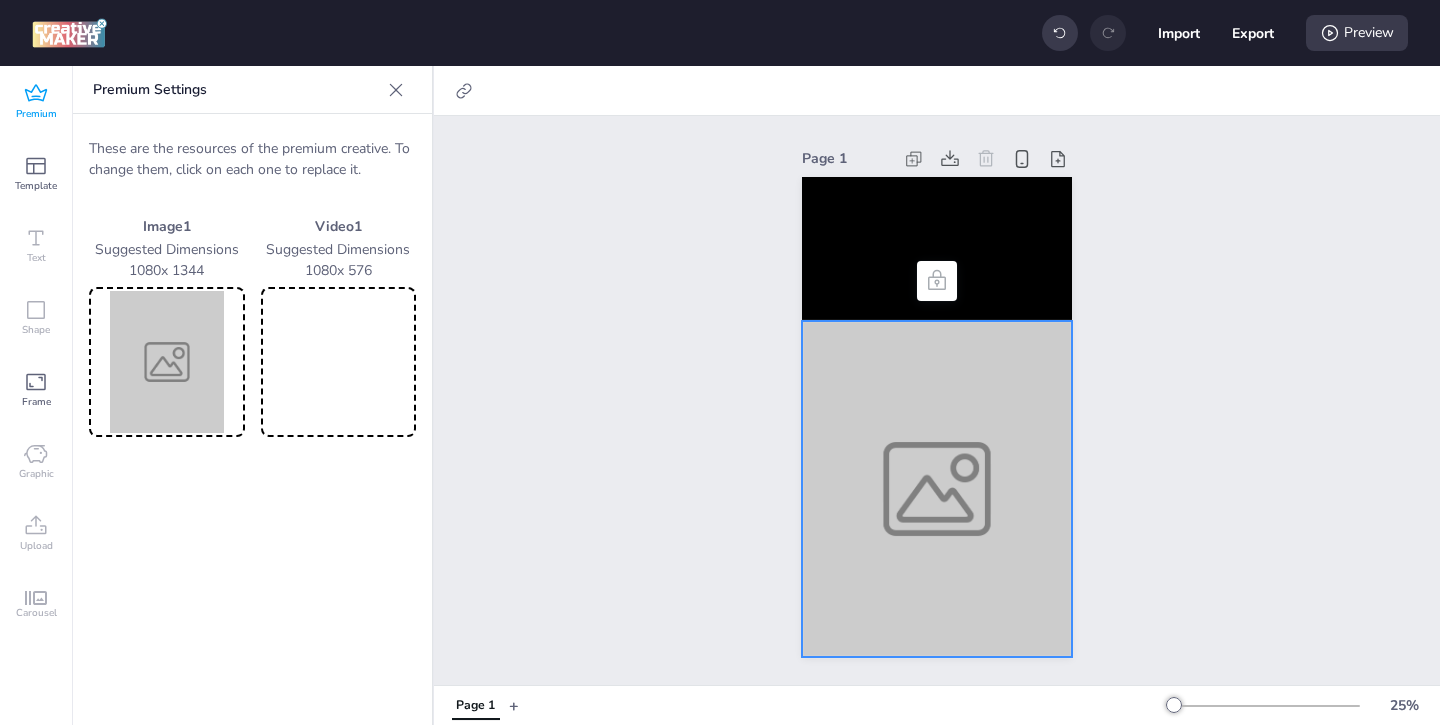 click at bounding box center (167, 362) 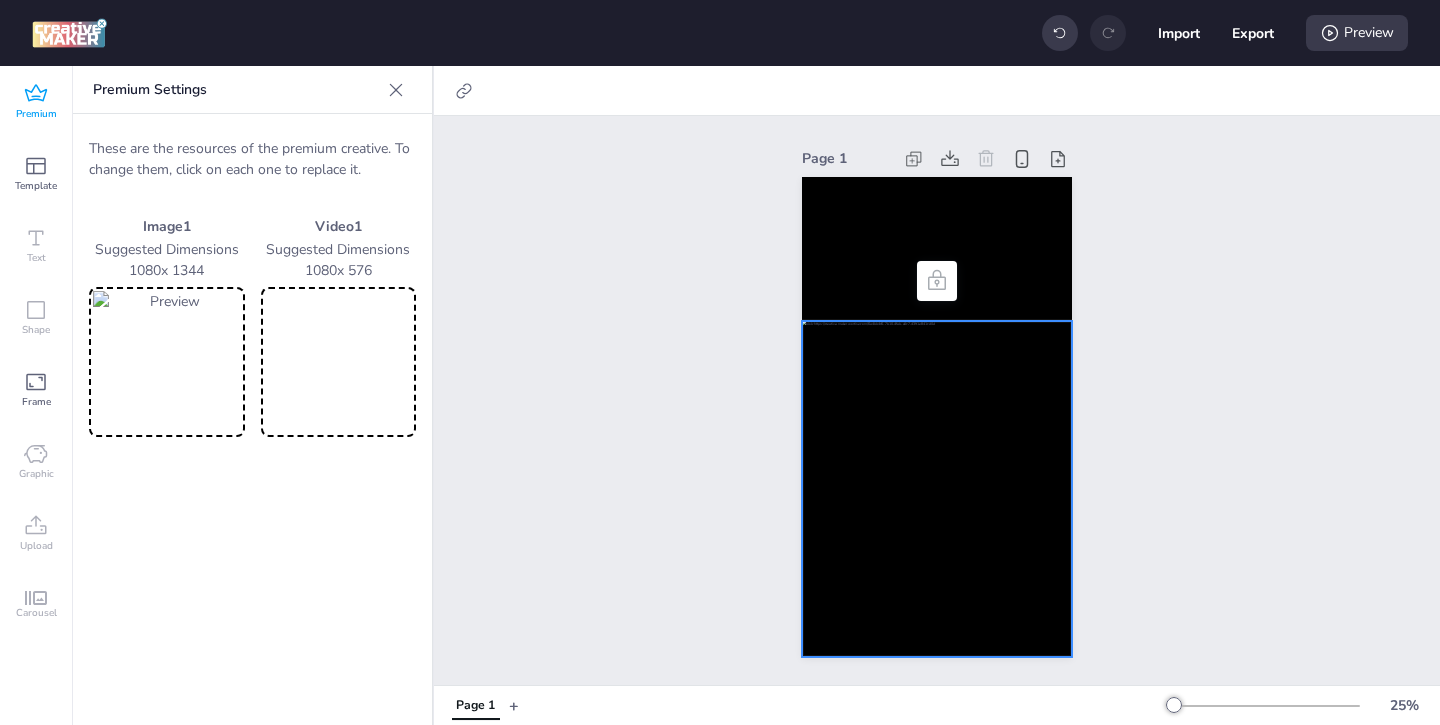 click at bounding box center [339, 362] 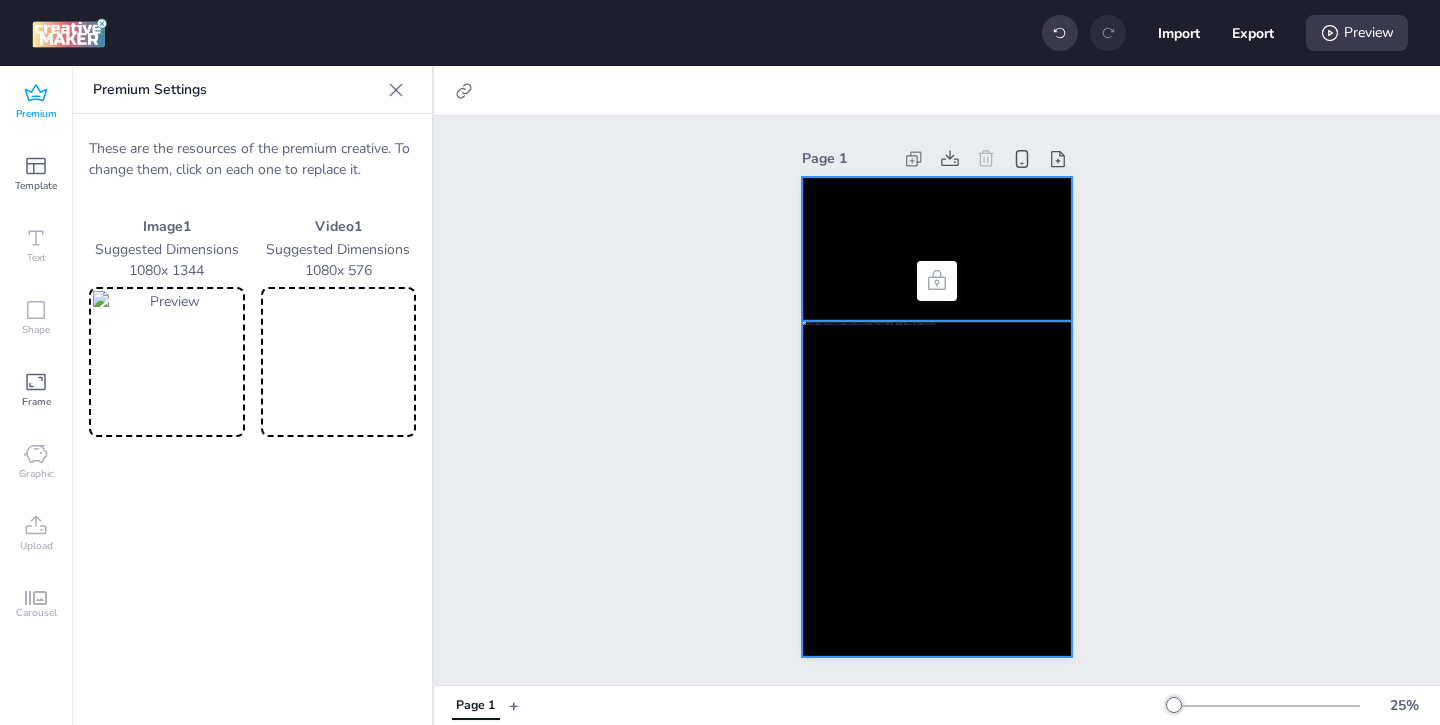 click at bounding box center (937, 249) 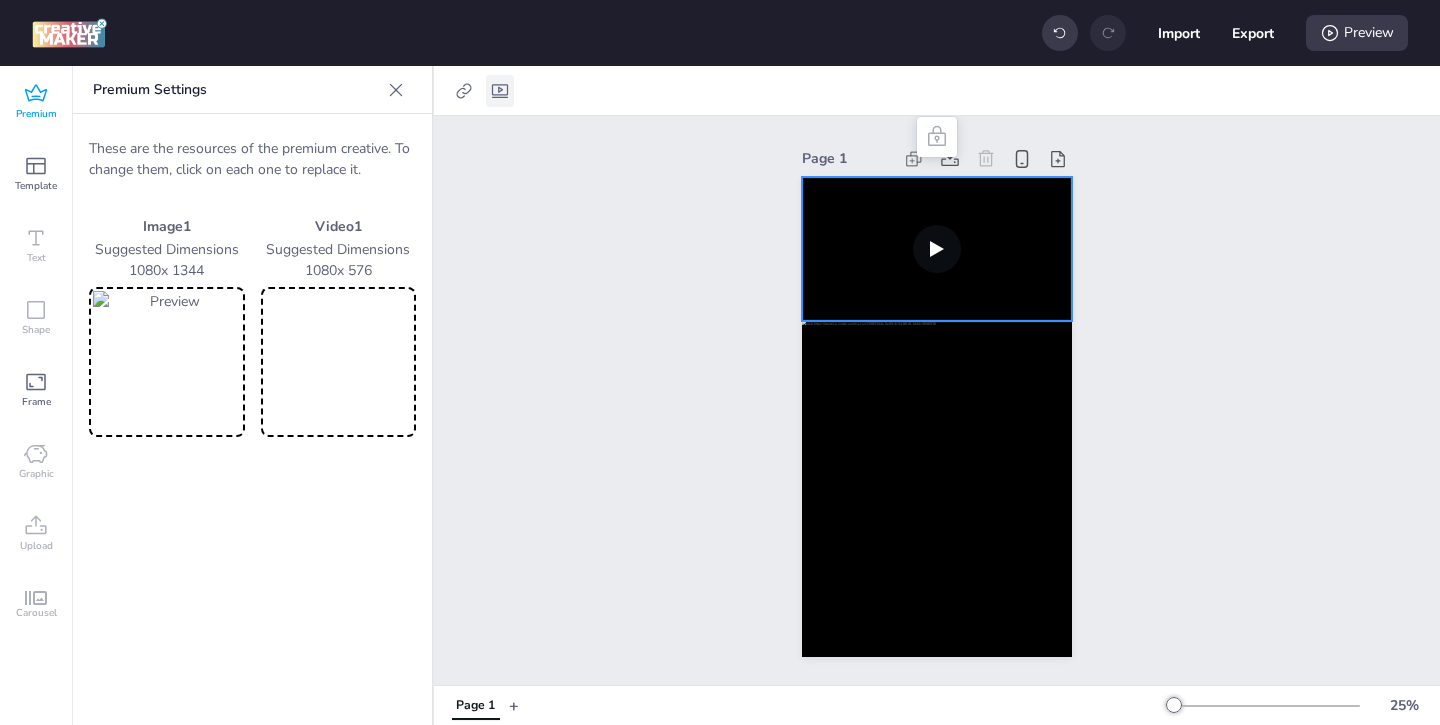 click 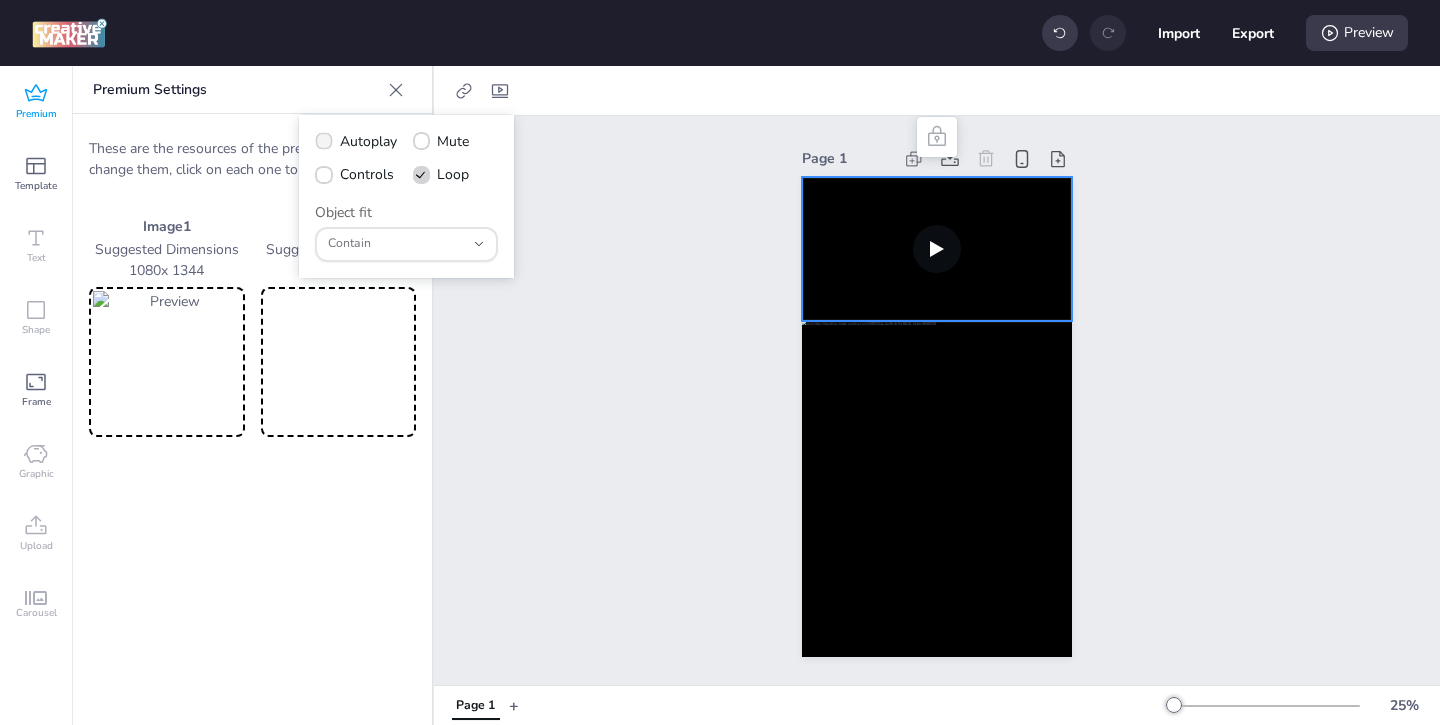 click 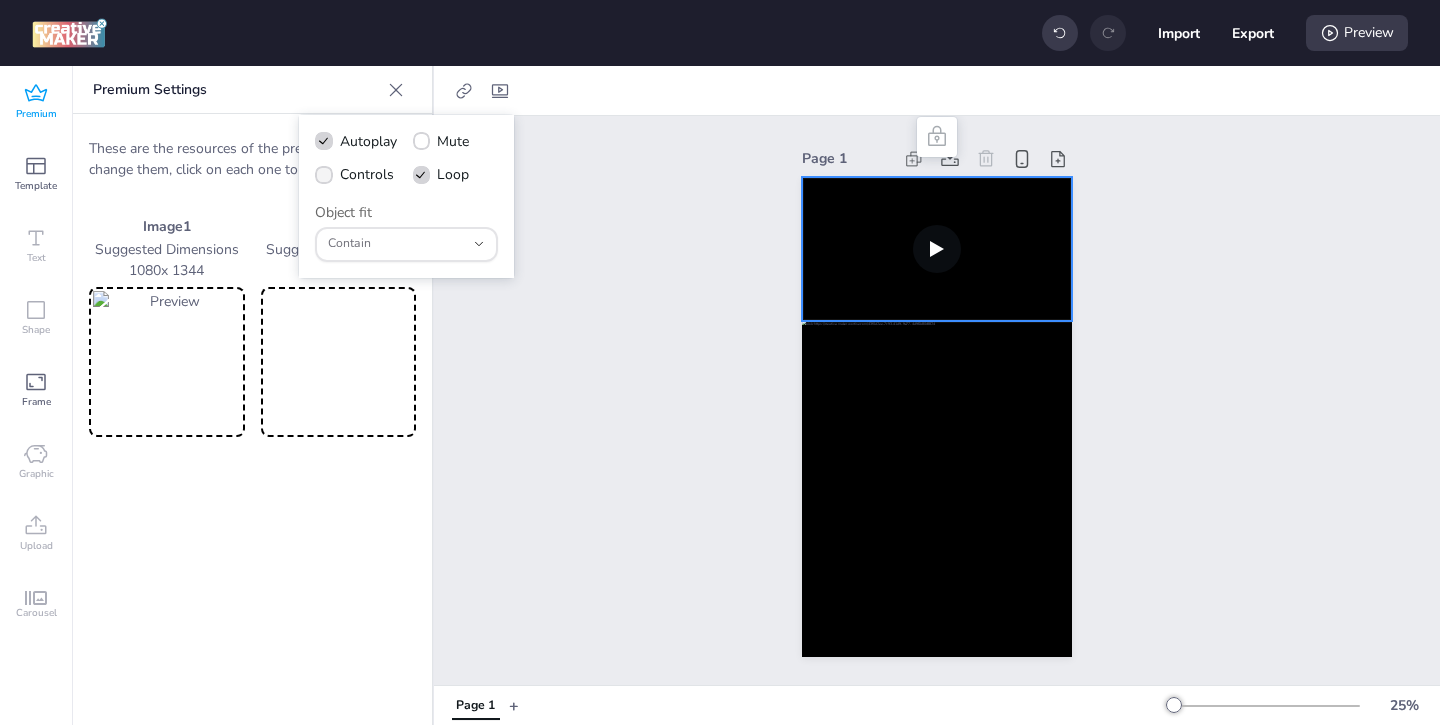 click at bounding box center (324, 175) 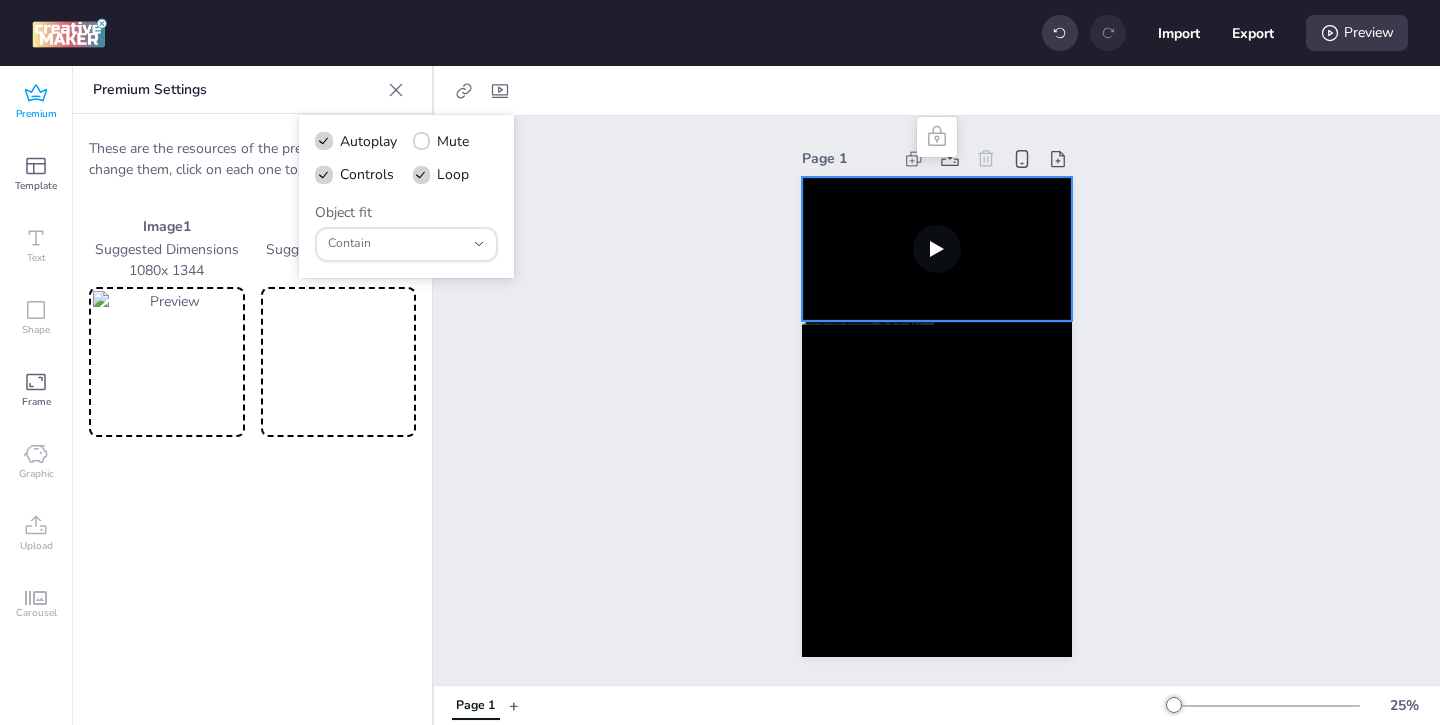 click at bounding box center [339, 362] 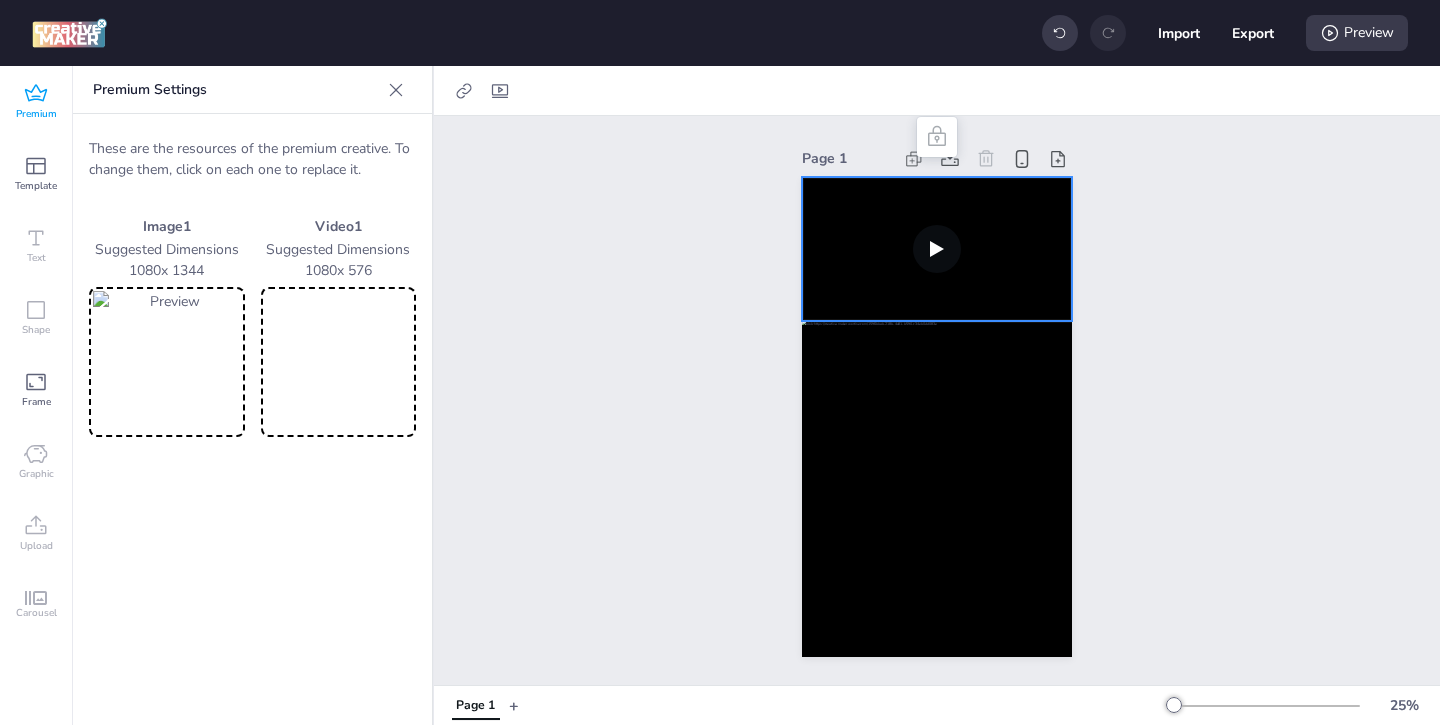 click at bounding box center (937, 249) 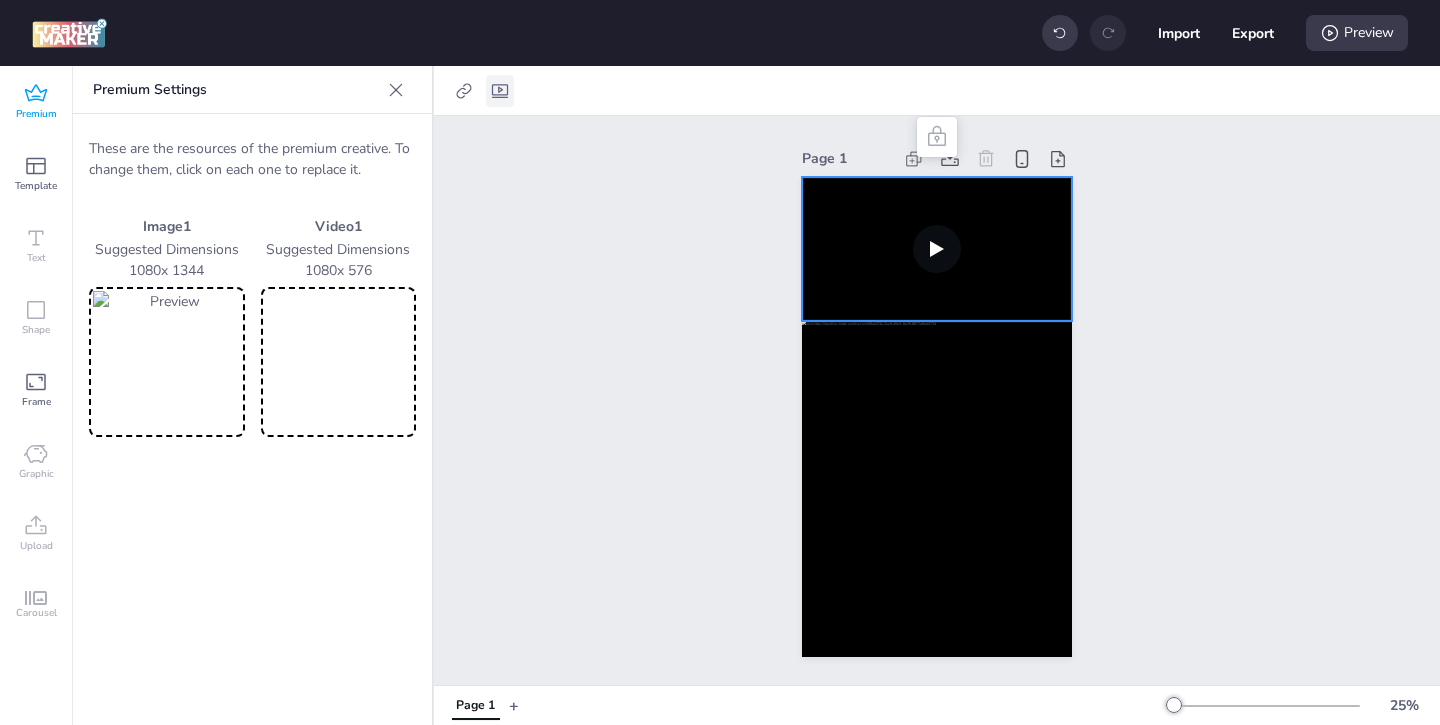 click 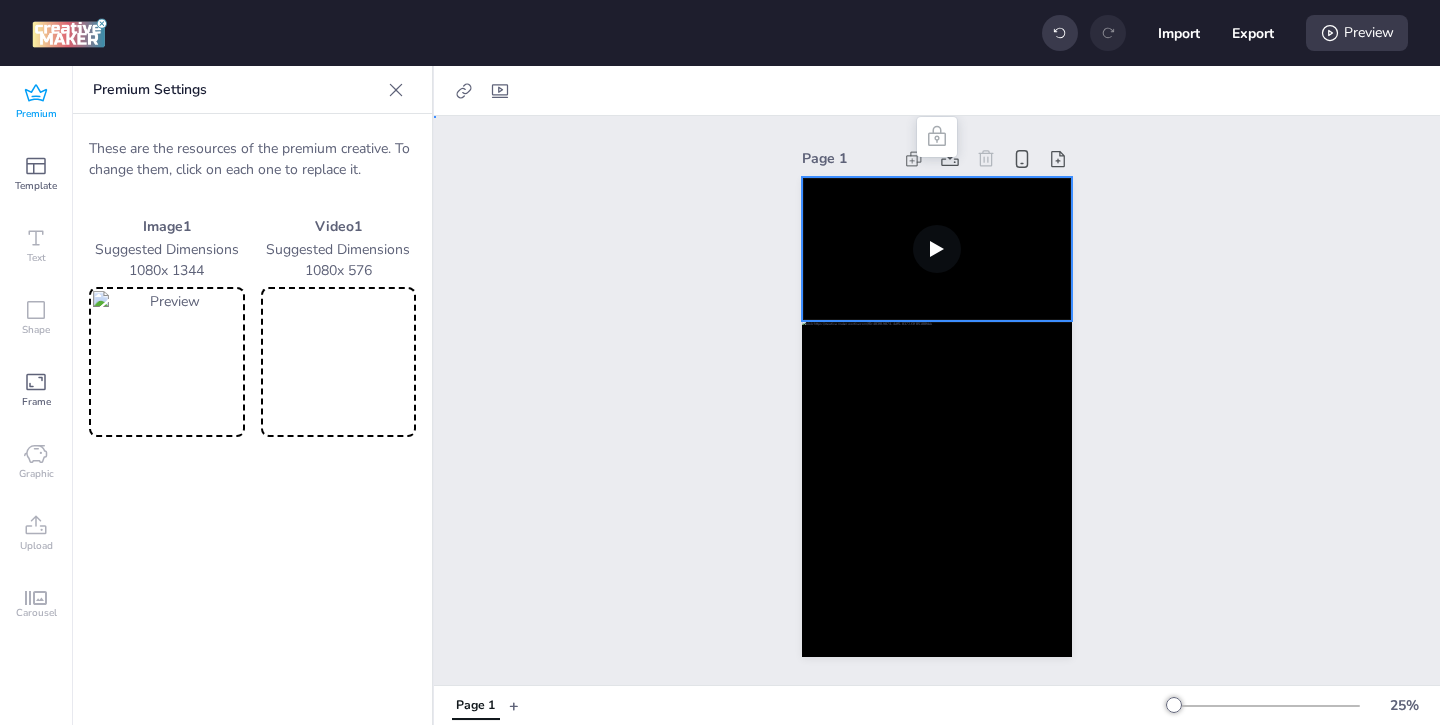 click on "Page 1" at bounding box center (937, 400) 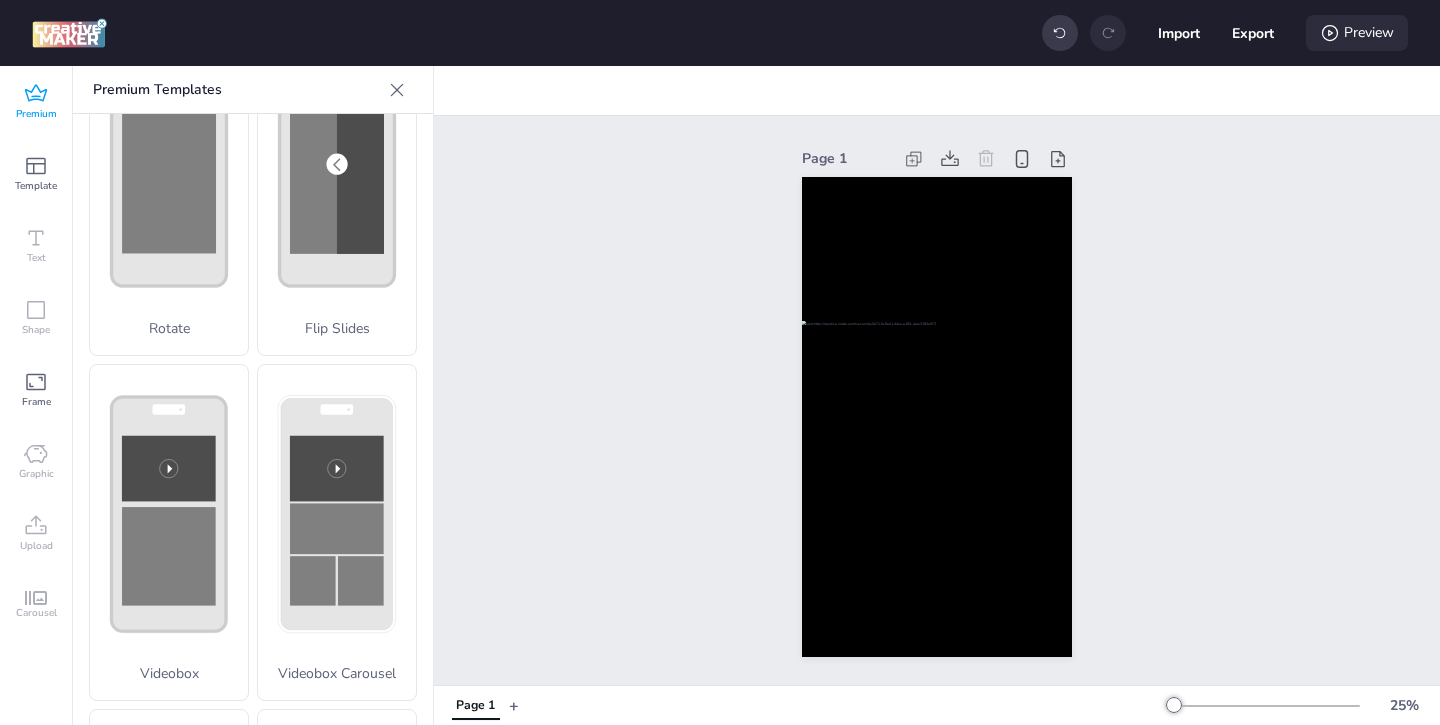 click on "Preview" at bounding box center [1357, 33] 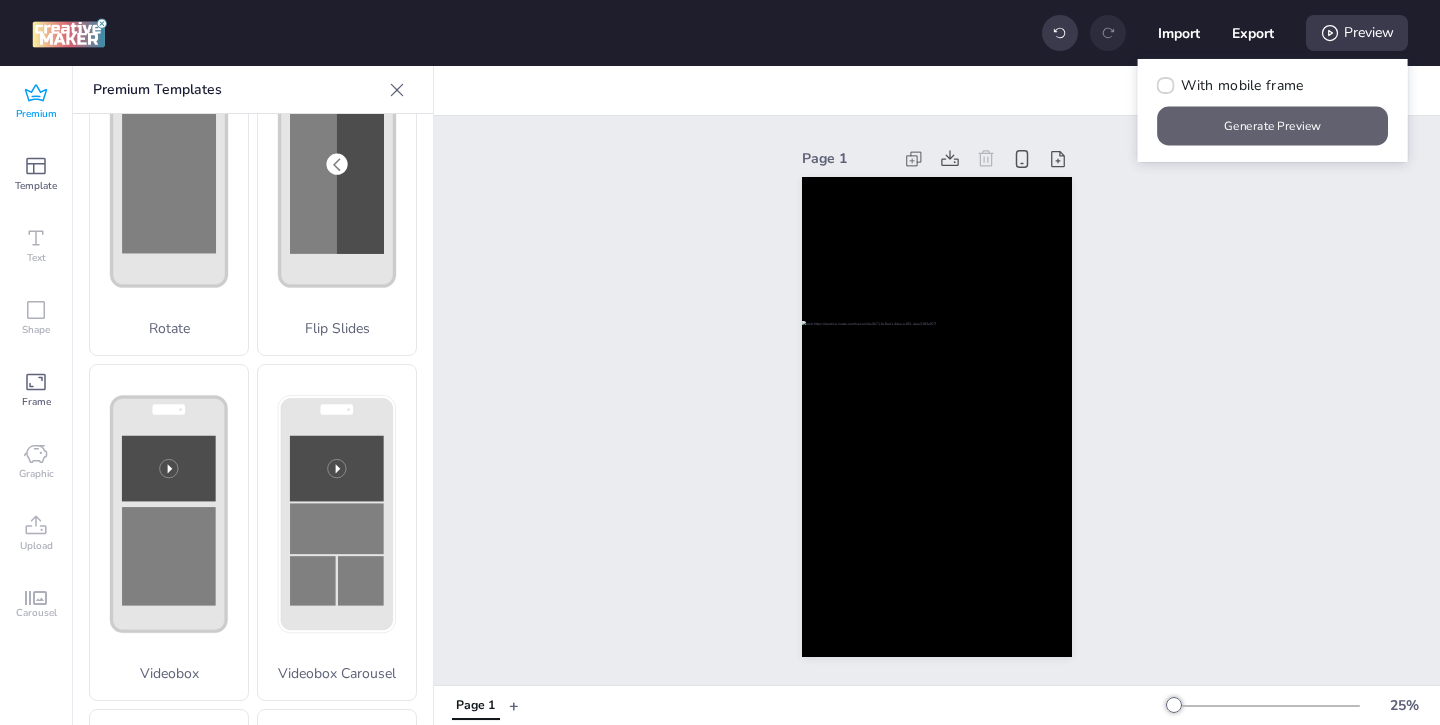click on "Generate Preview" at bounding box center (1273, 126) 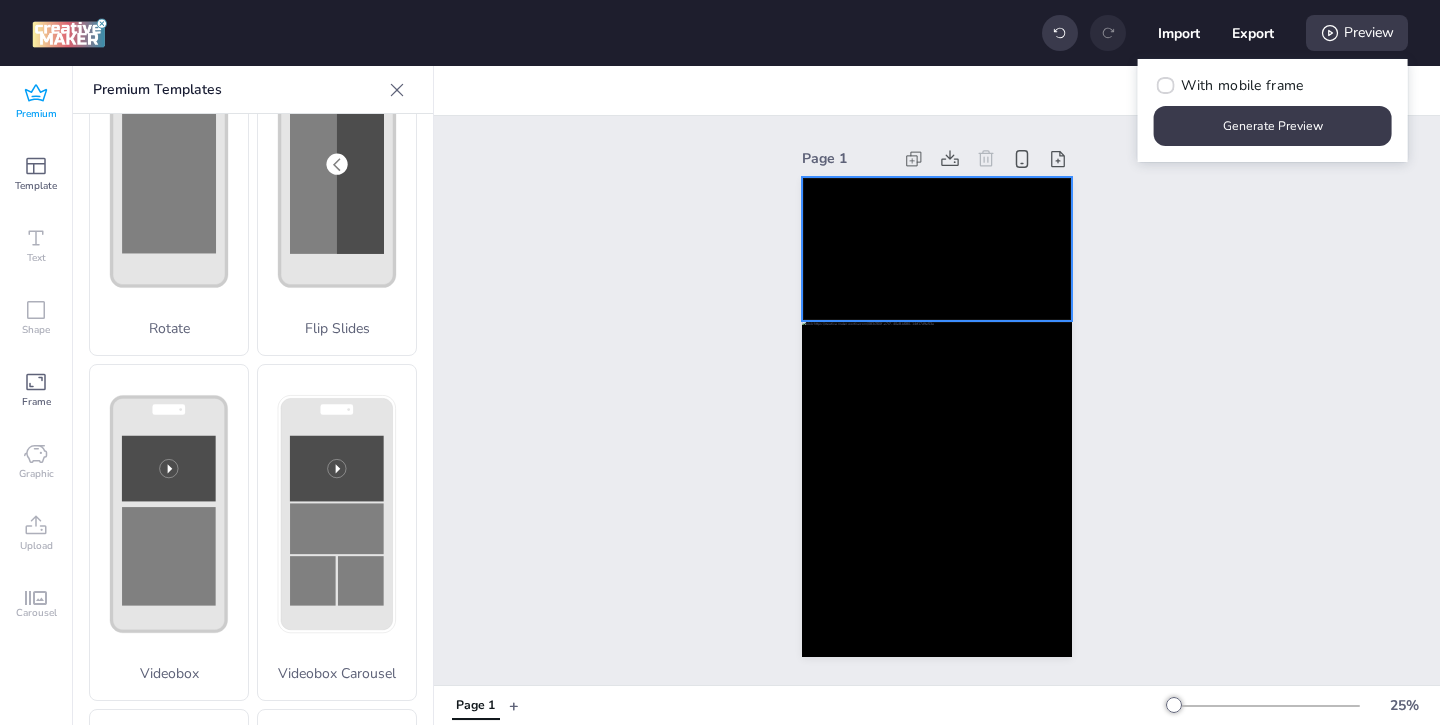 click at bounding box center [937, 249] 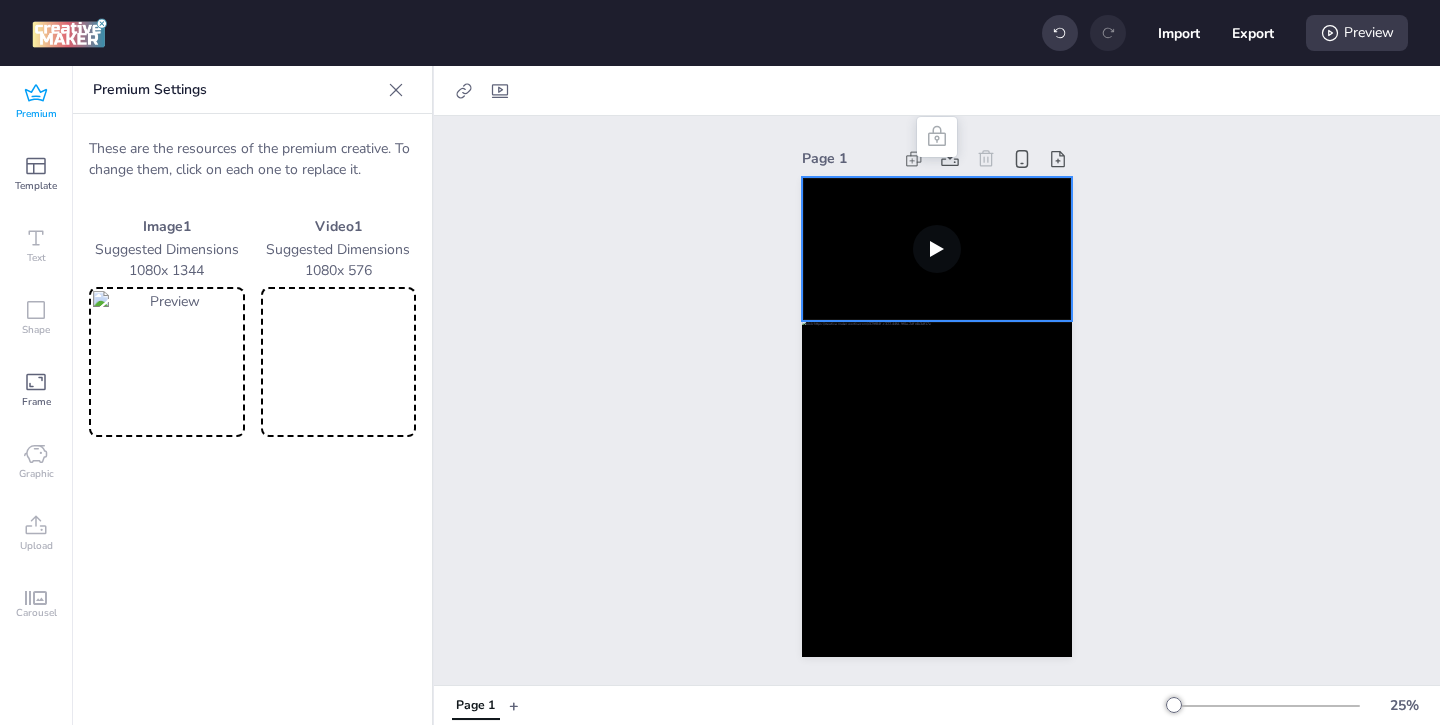 click at bounding box center (339, 362) 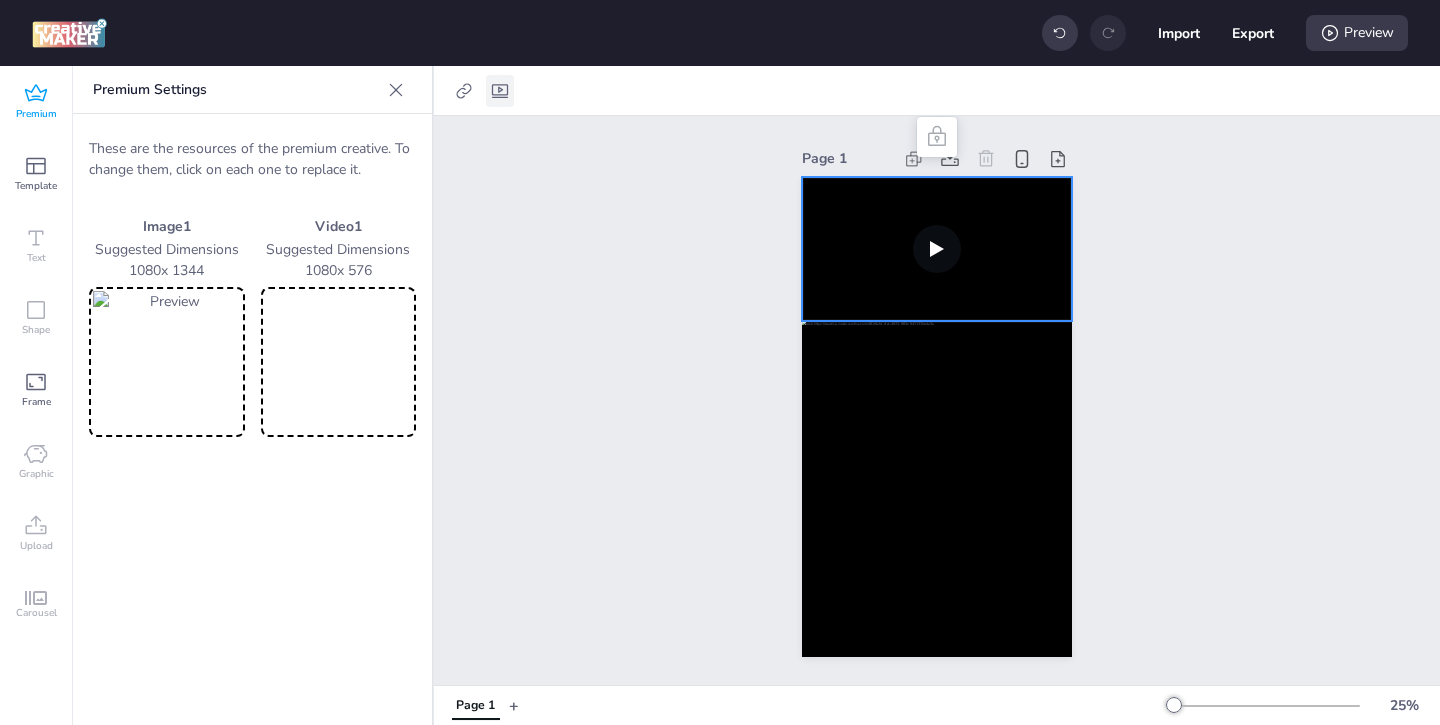 click 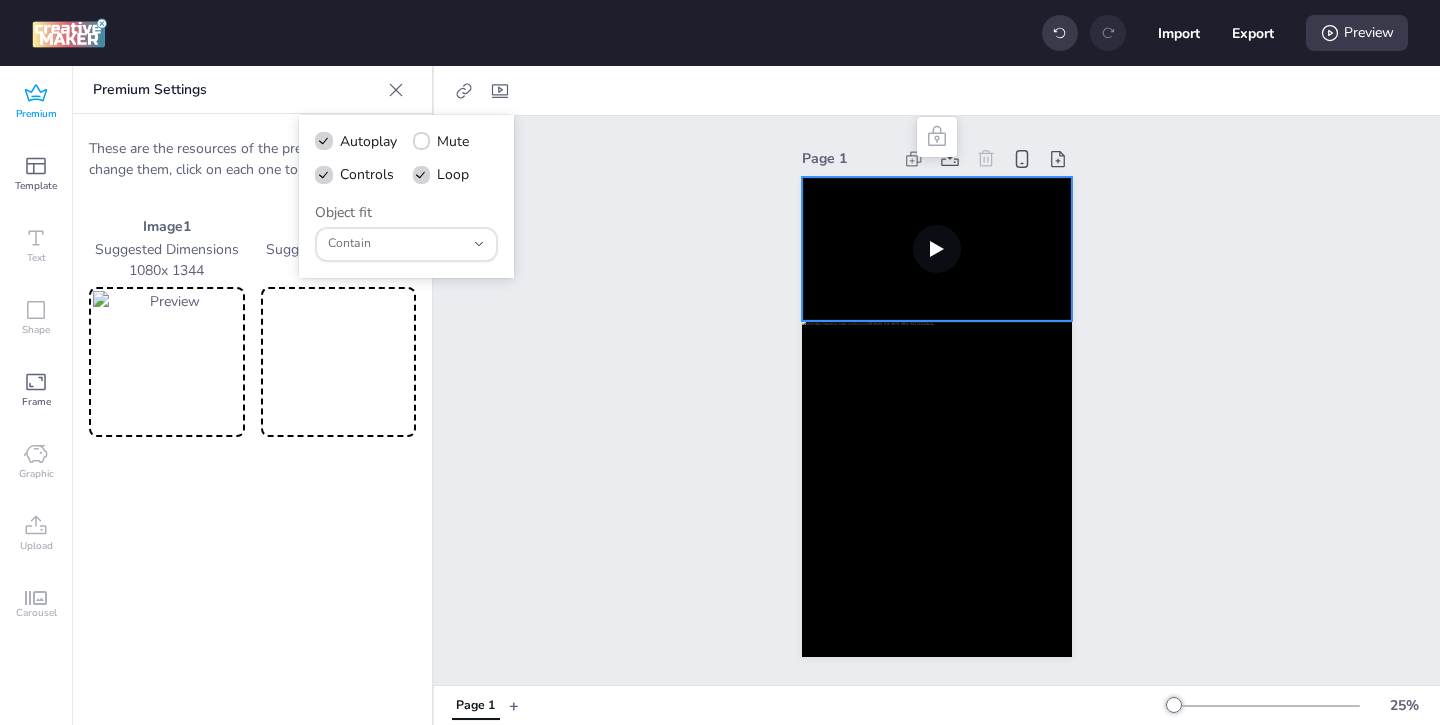 click on "Page 1" at bounding box center (937, 400) 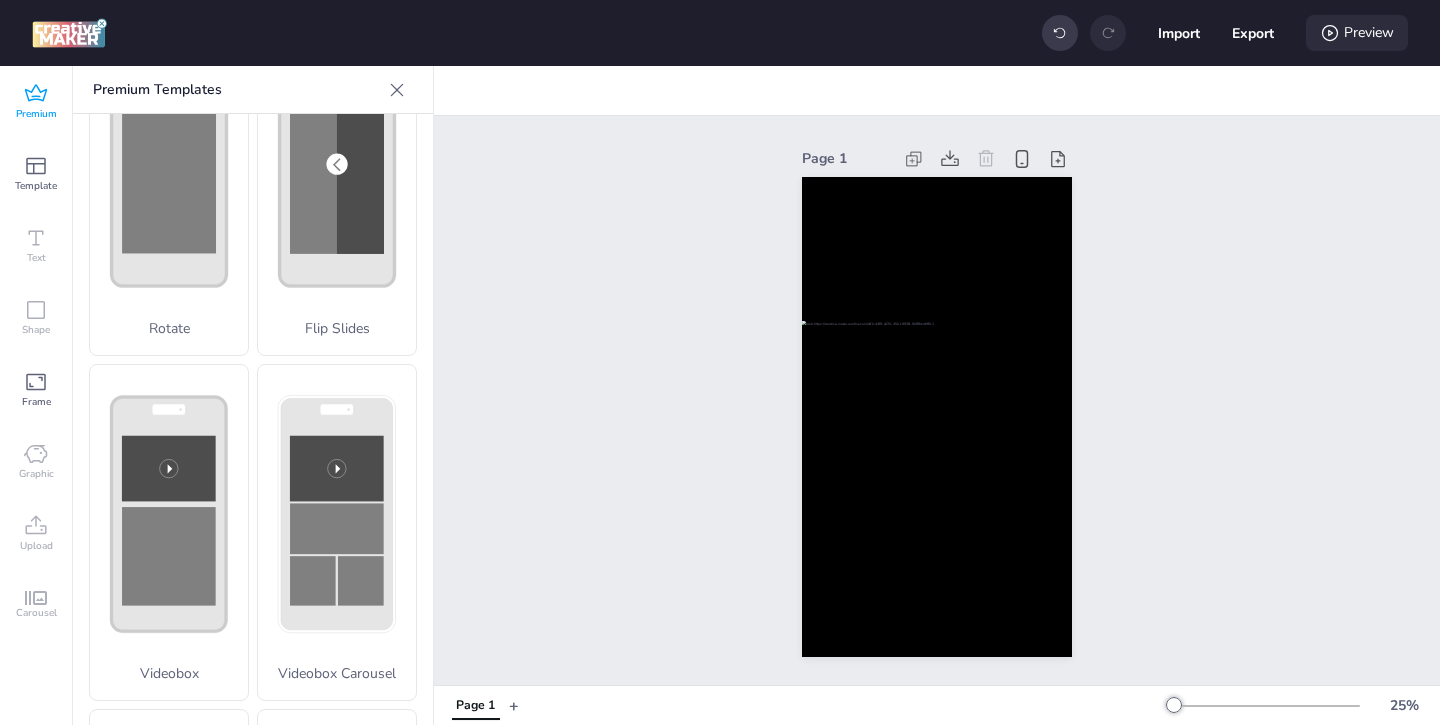 click on "Preview" at bounding box center (1357, 33) 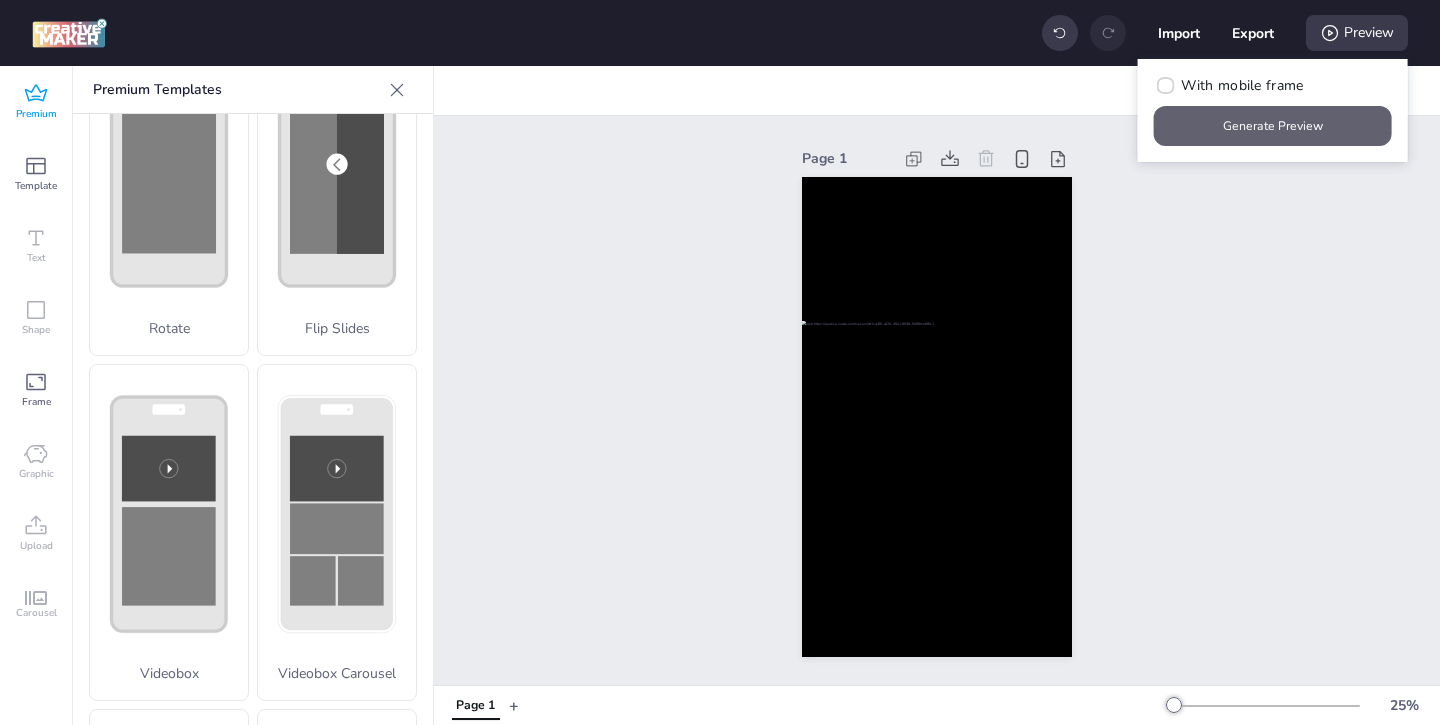 click on "Generate Preview" at bounding box center [1273, 126] 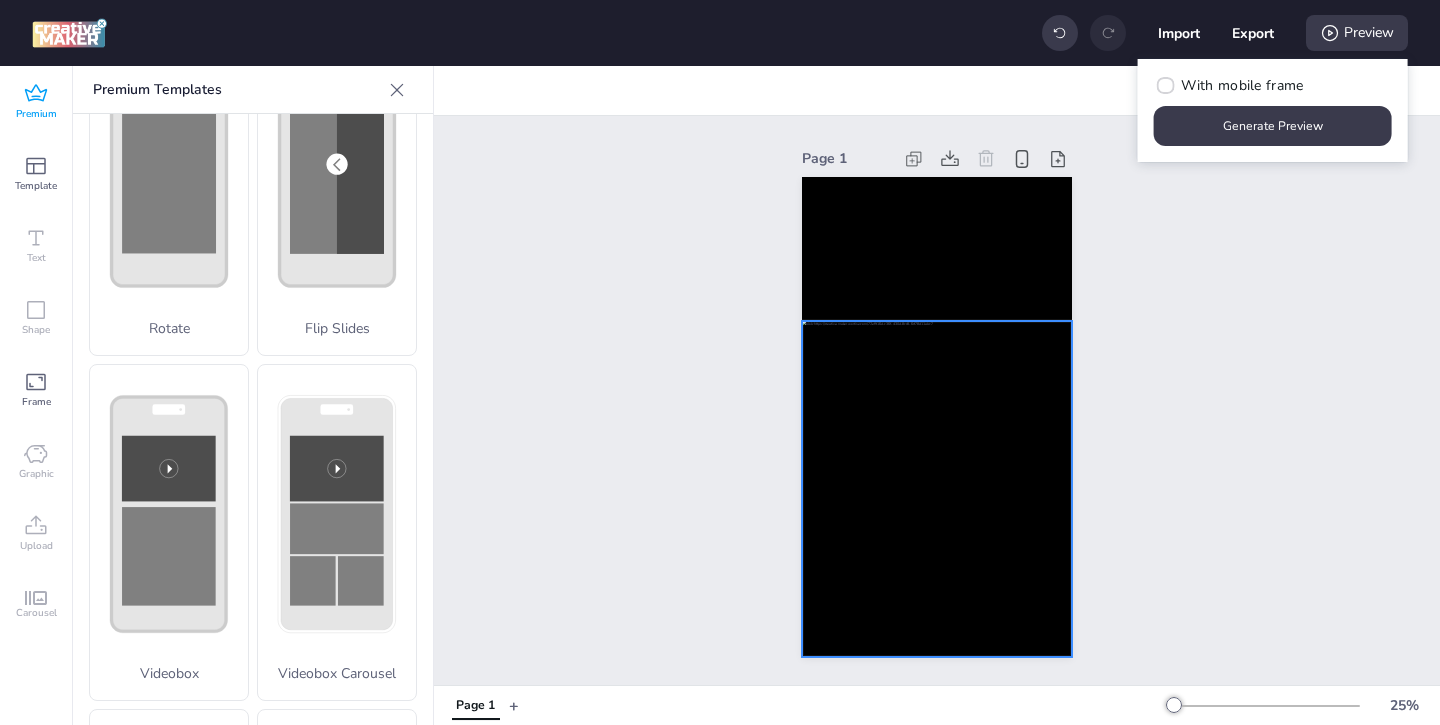 click at bounding box center (937, 489) 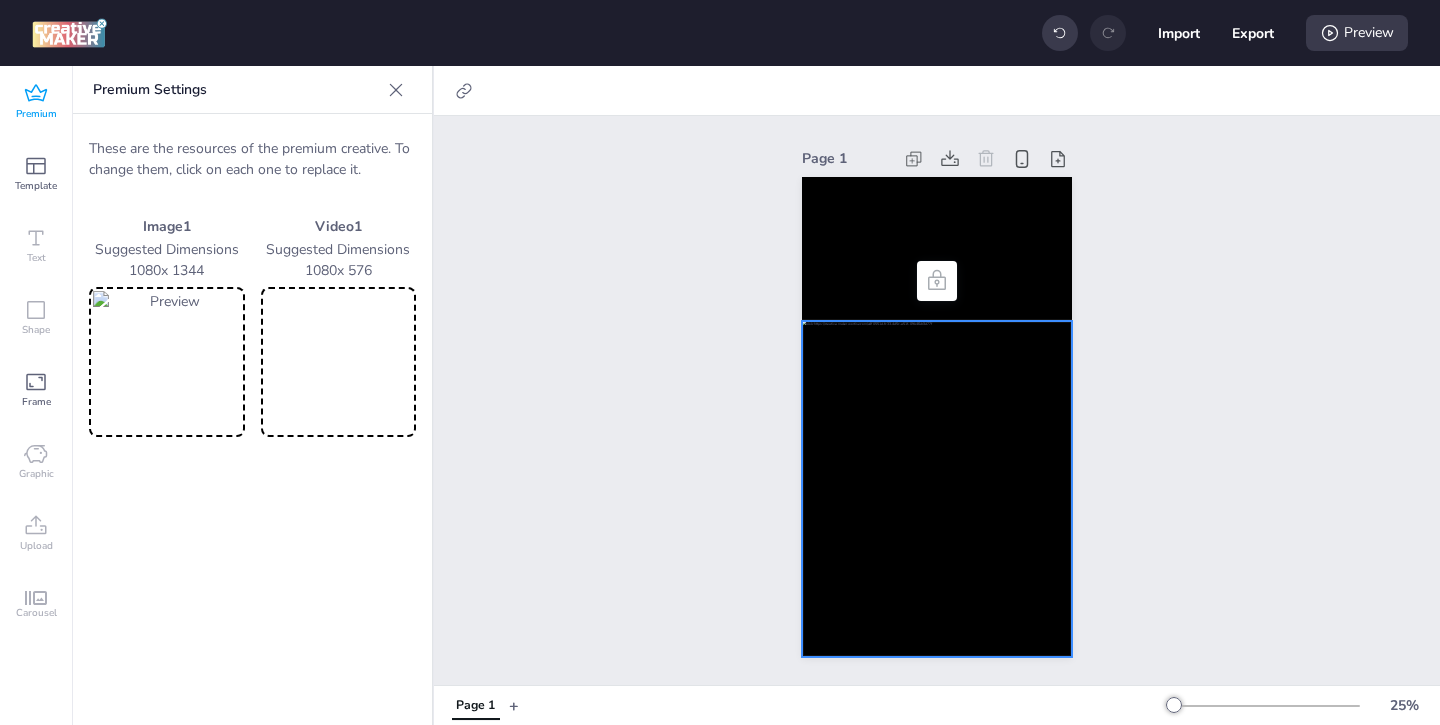 click at bounding box center (167, 362) 